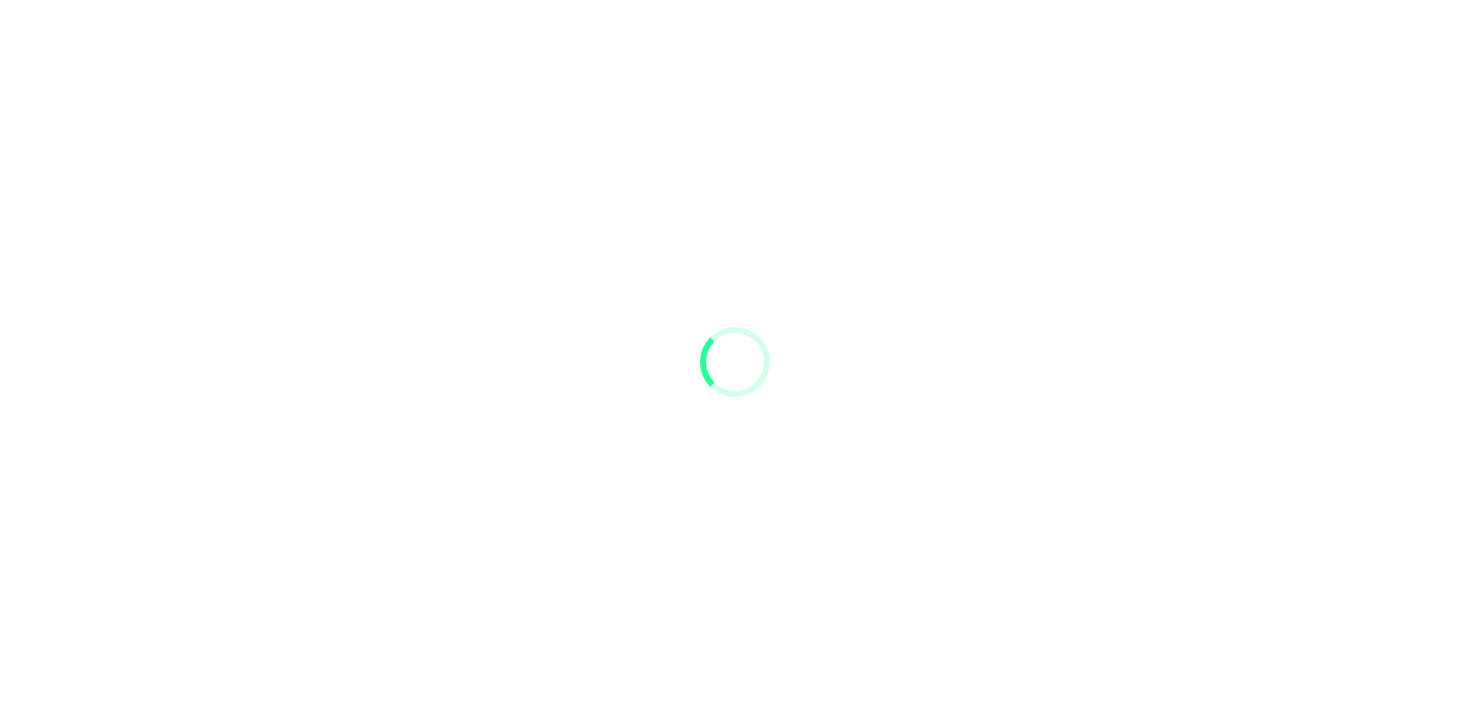 scroll, scrollTop: 0, scrollLeft: 0, axis: both 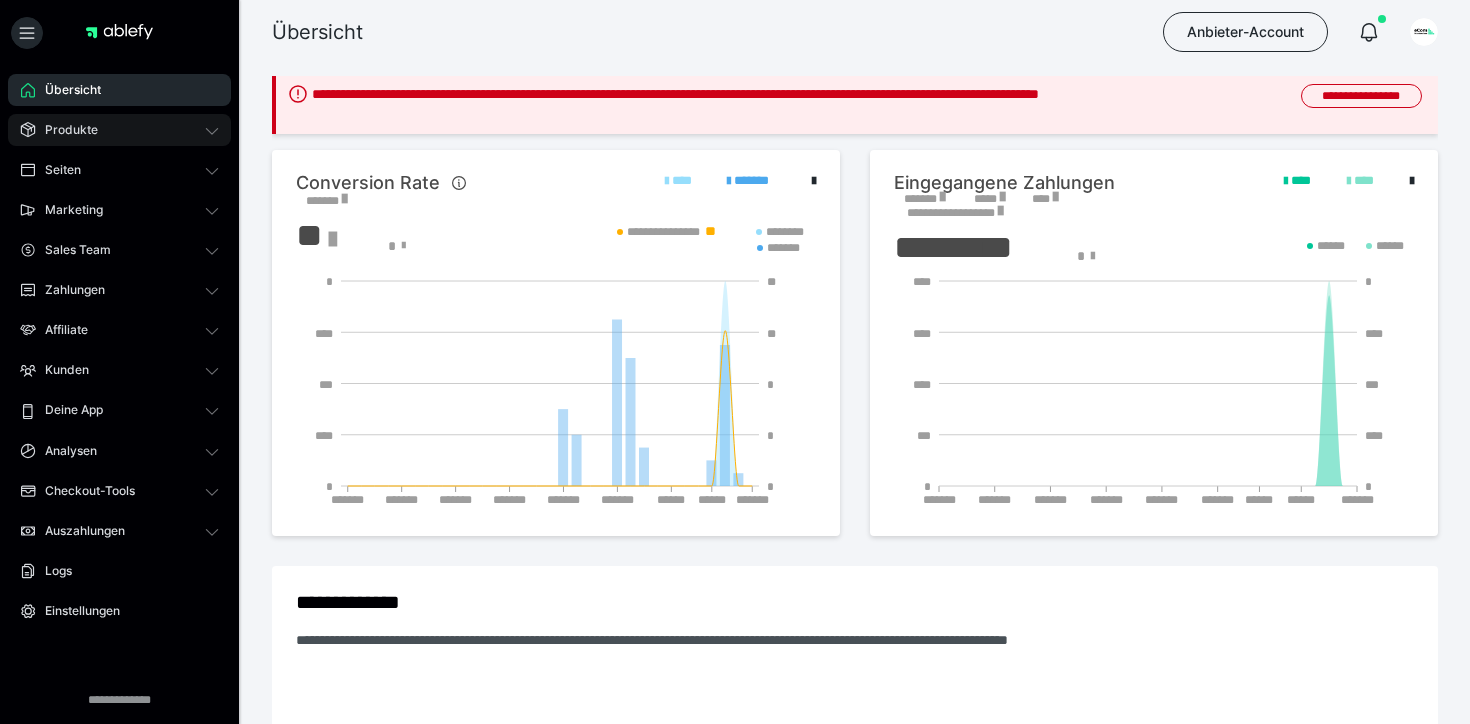 click on "Produkte" at bounding box center (119, 130) 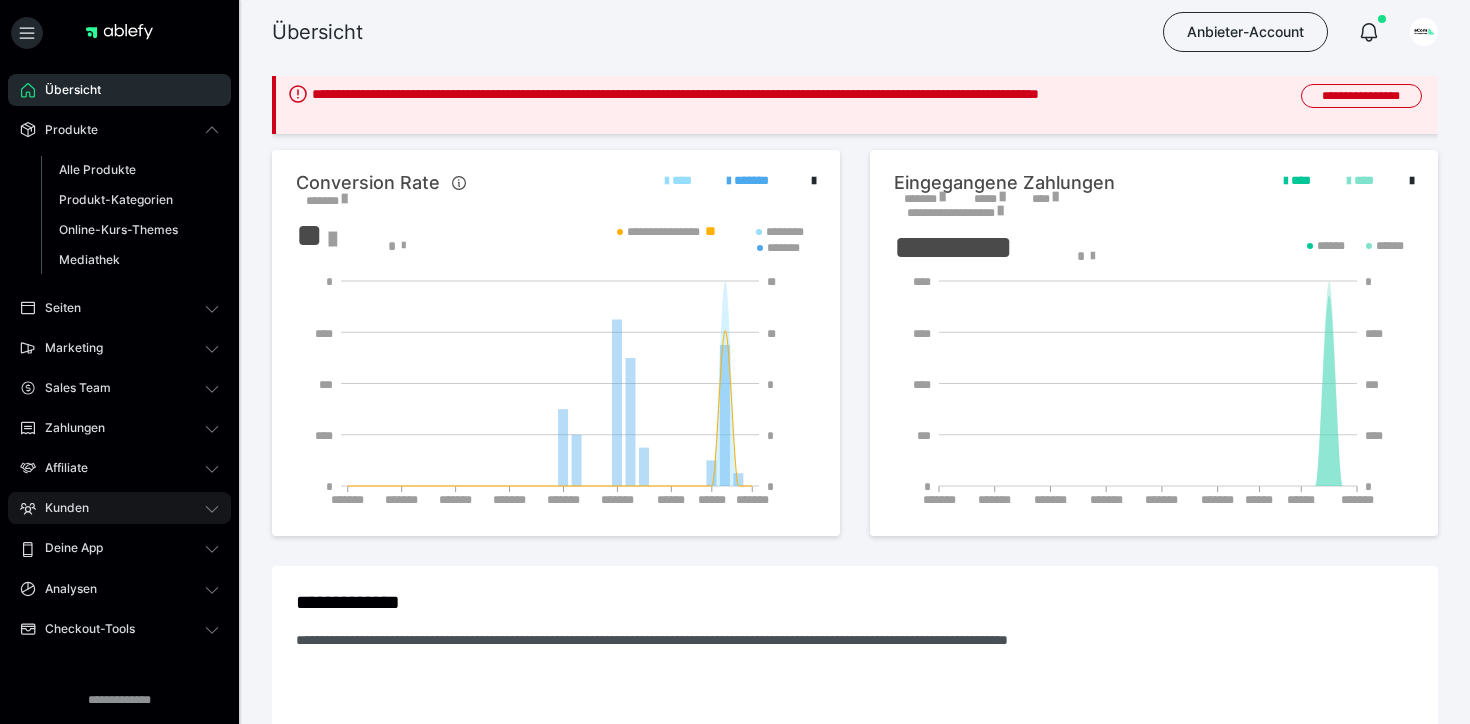 click on "Kunden" at bounding box center (60, 508) 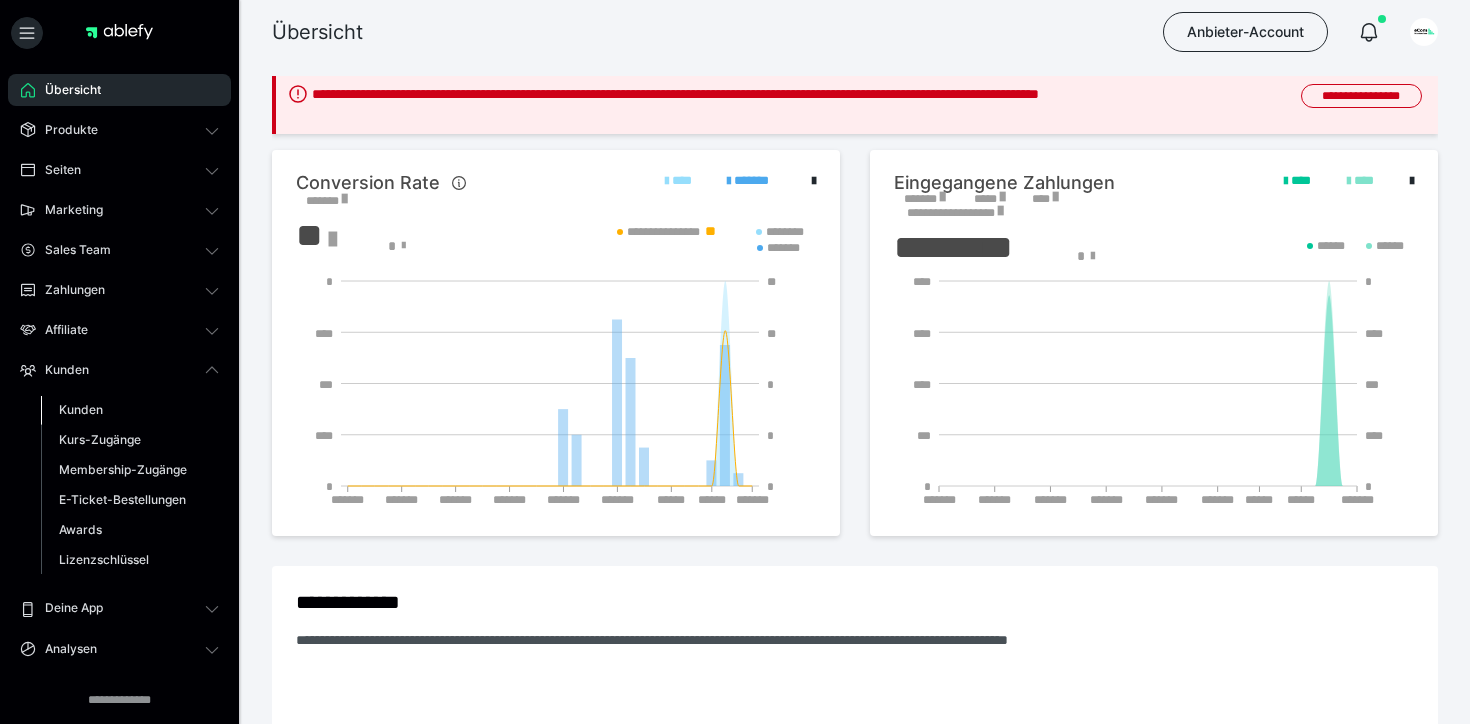 click on "Kunden" at bounding box center [130, 410] 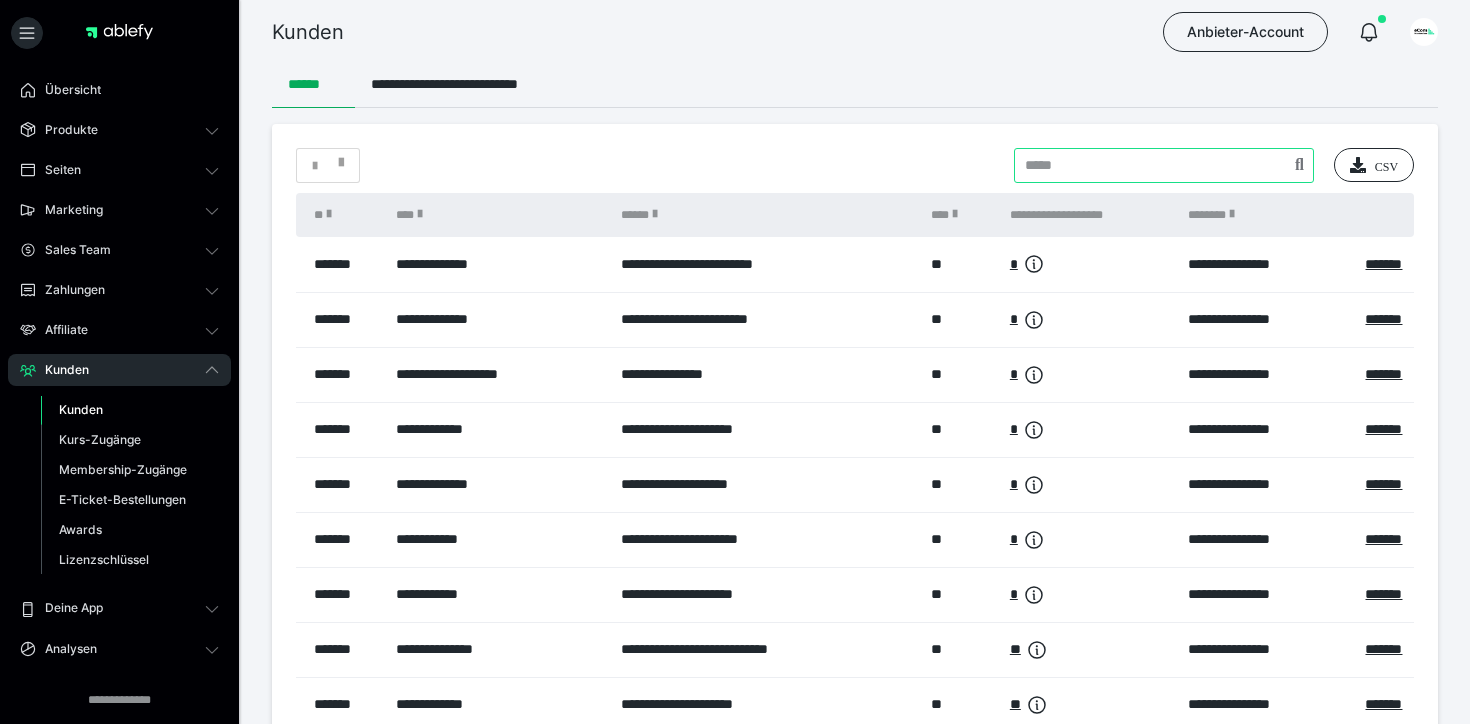 click at bounding box center (1164, 165) 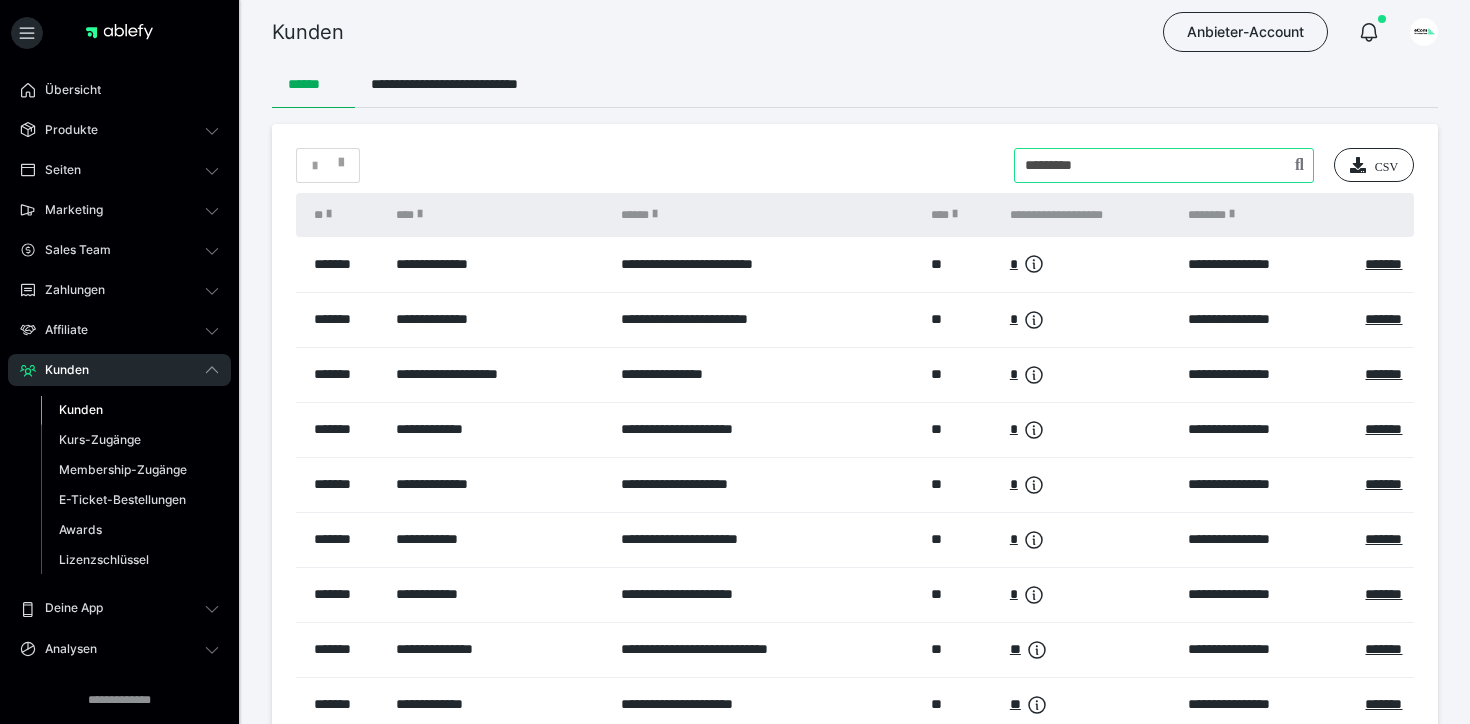 type on "*********" 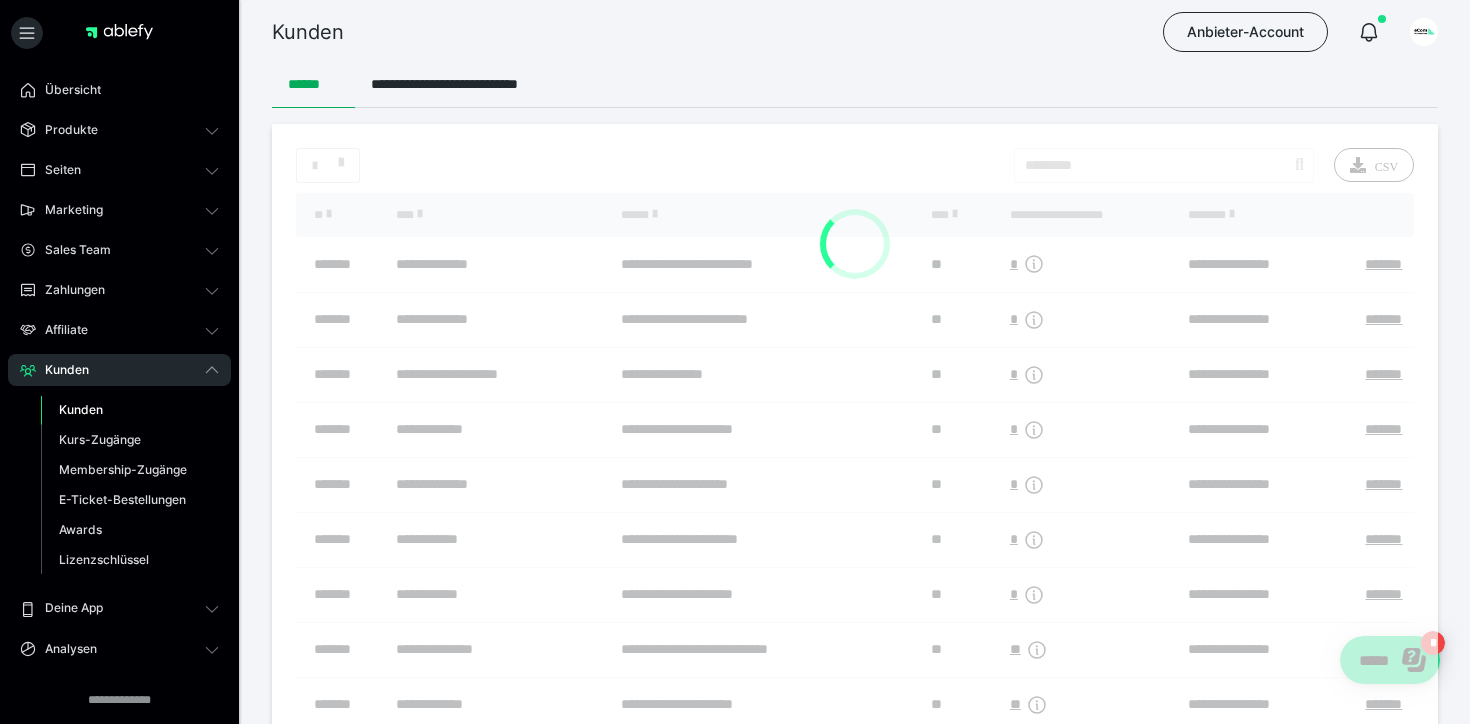 scroll, scrollTop: 0, scrollLeft: 0, axis: both 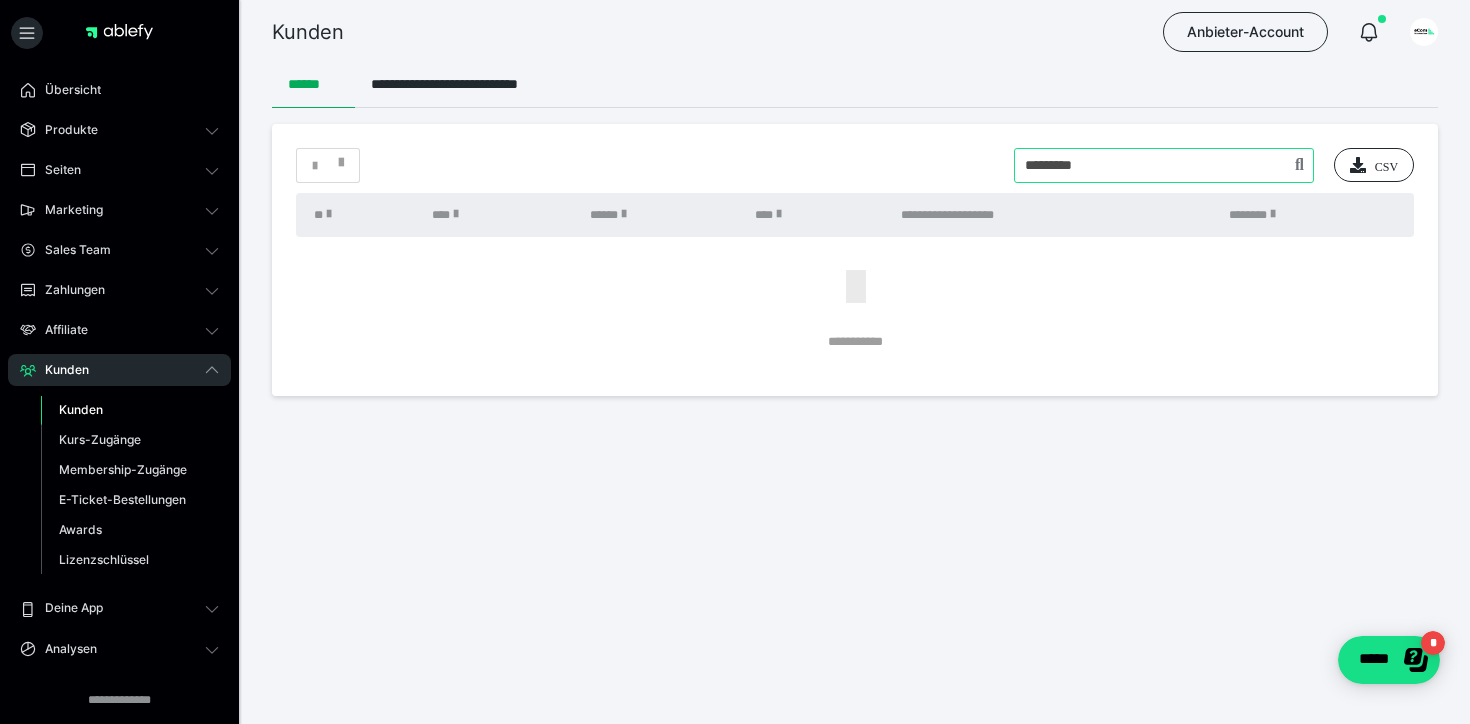 click at bounding box center (1164, 165) 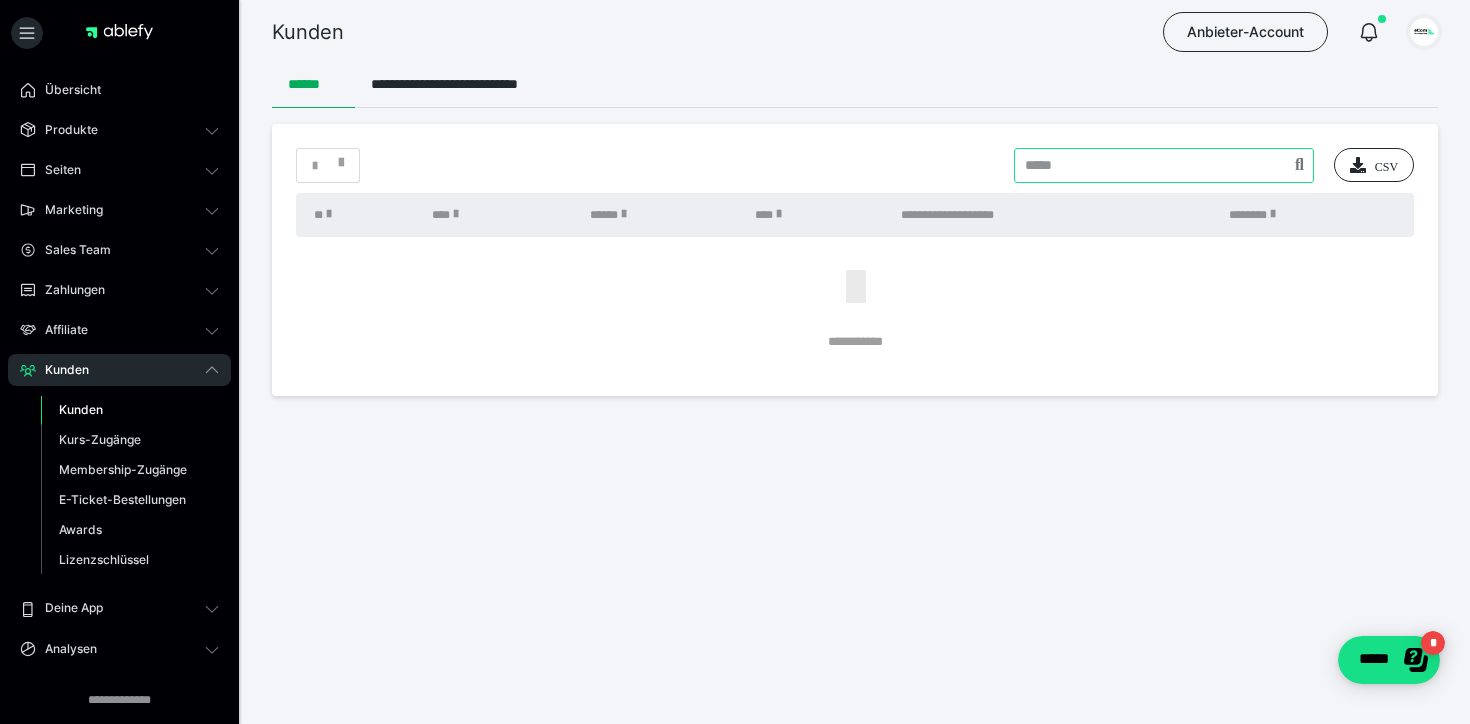 type 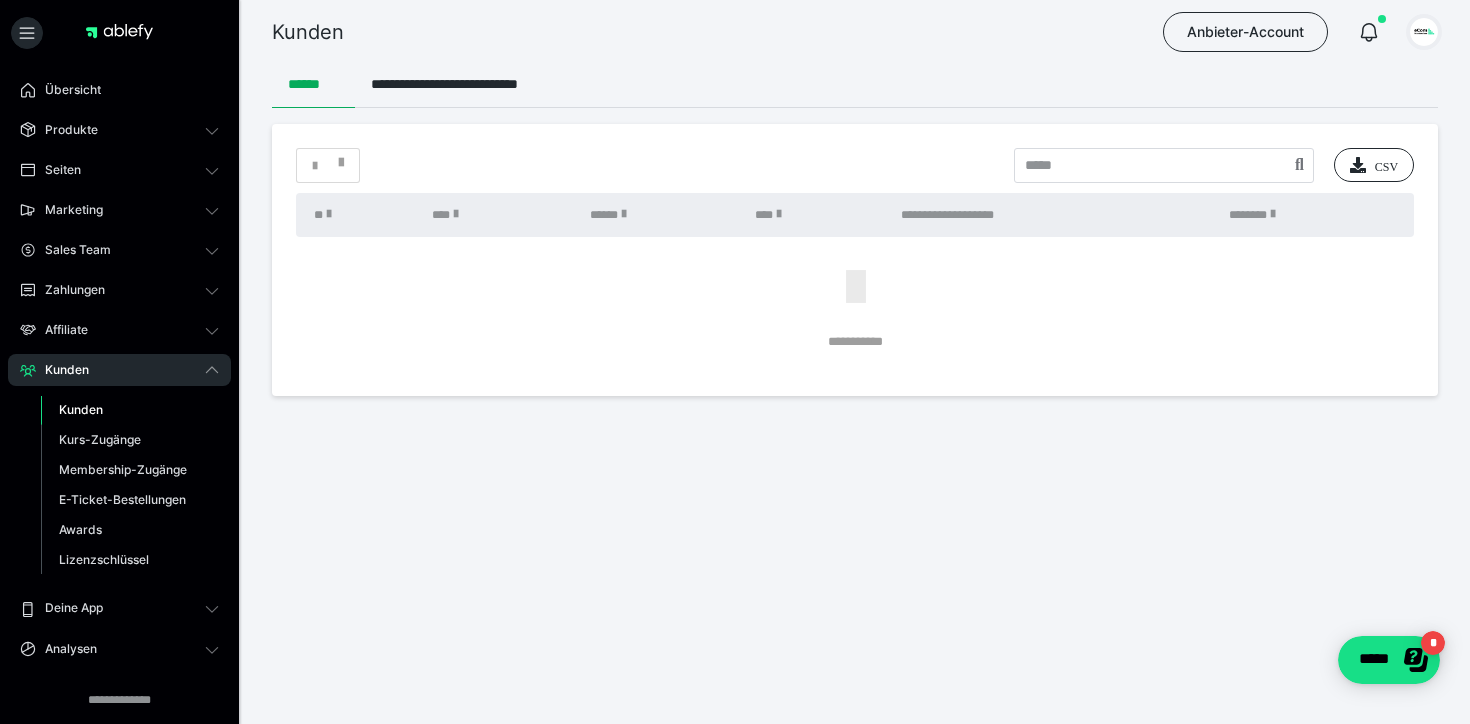 click at bounding box center [1424, 32] 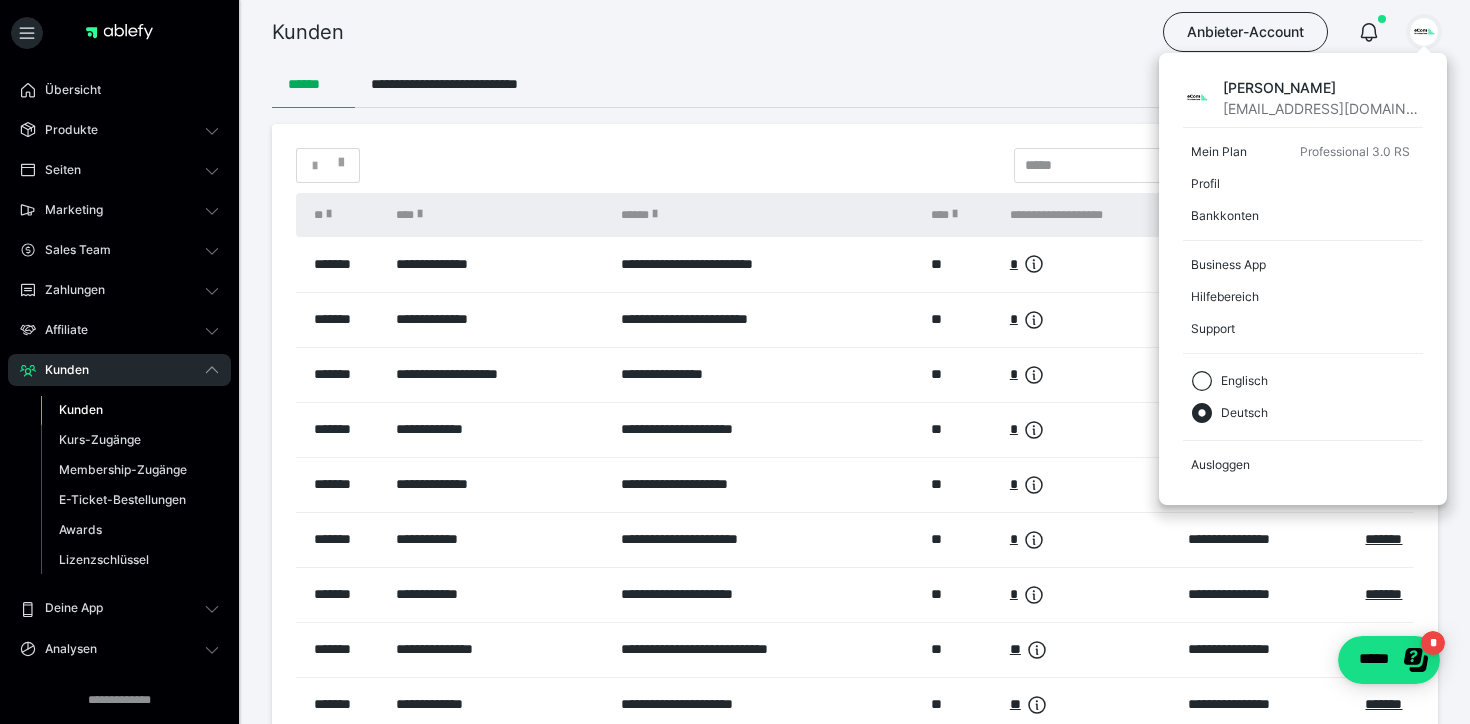 click on "Denis Plett jozicrene@gmail.com Mein Plan Professional 3.0 RS Profil Bankkonten Business App Hilfebereich Support Englisch Deutsch Ausloggen" at bounding box center (1303, 279) 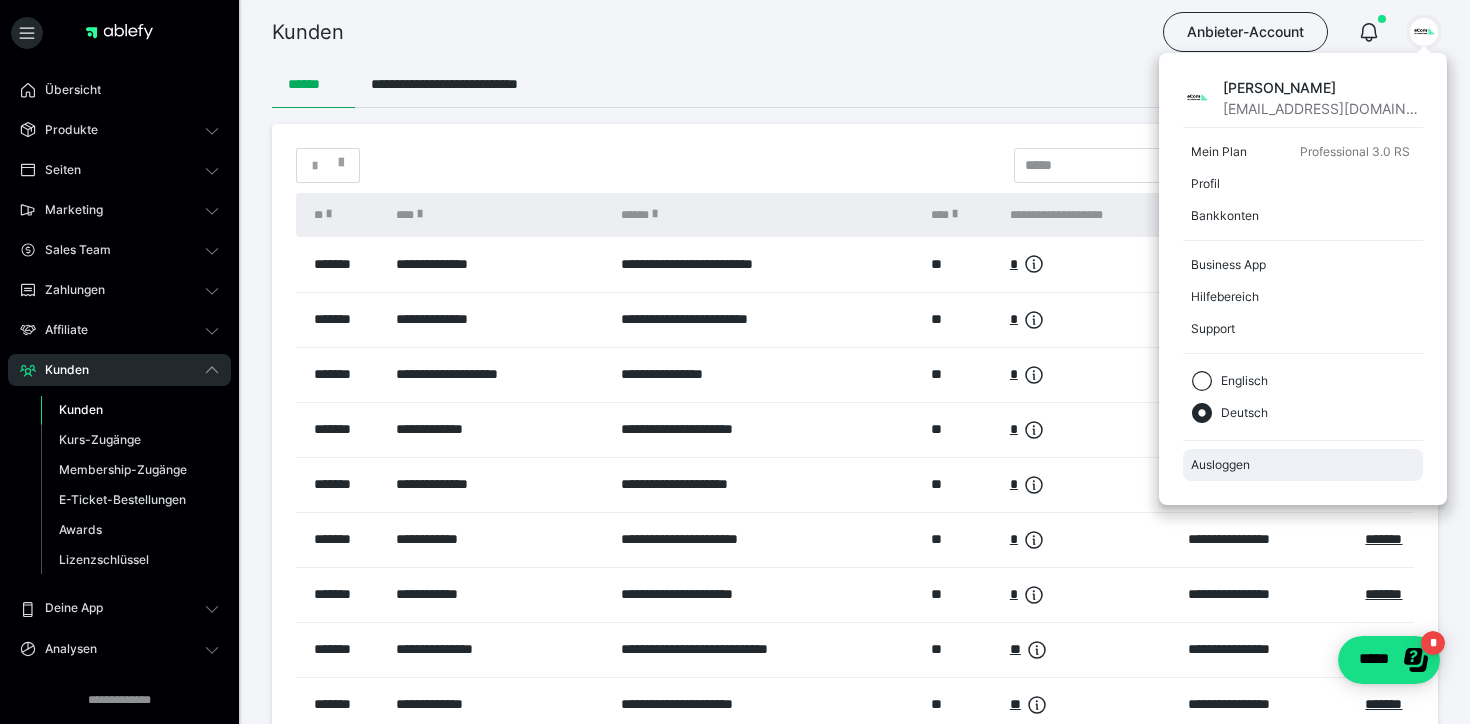 click on "Ausloggen" at bounding box center (1303, 465) 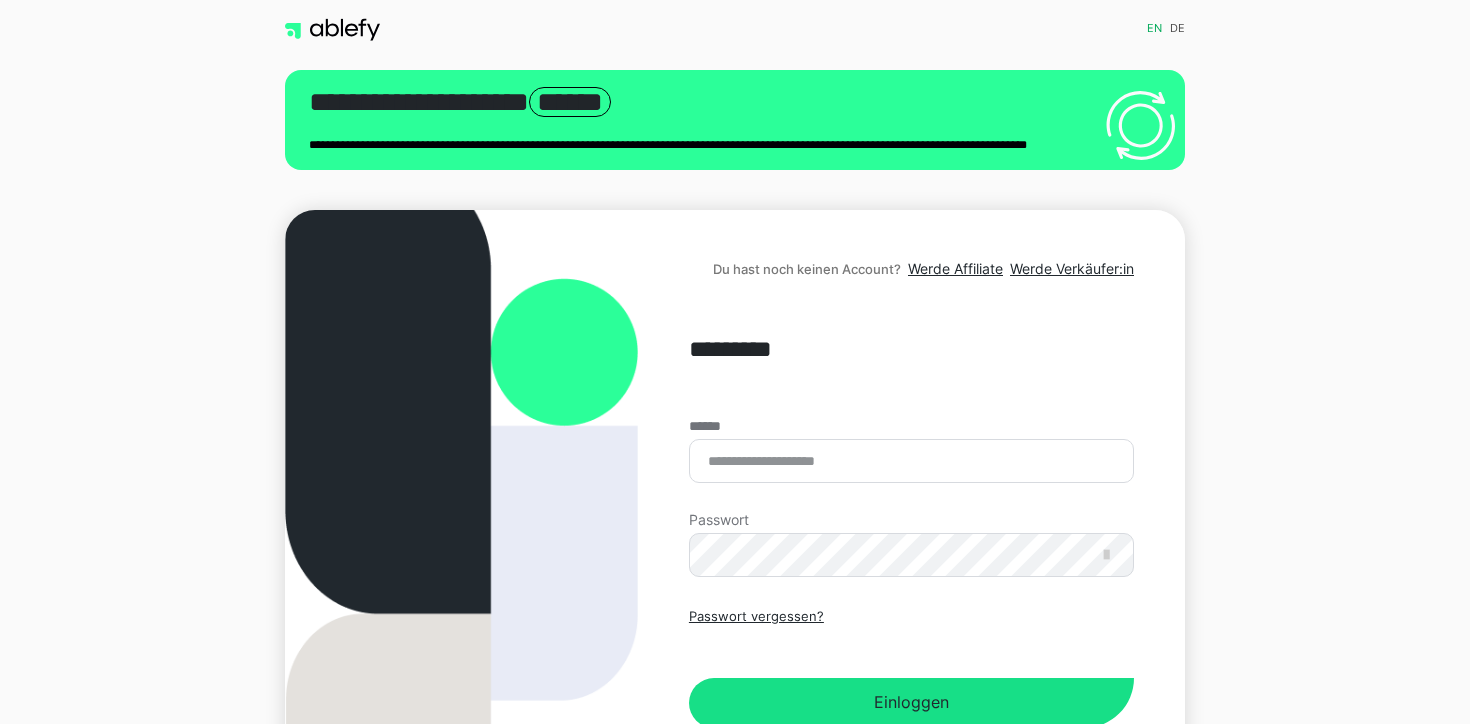 scroll, scrollTop: 0, scrollLeft: 0, axis: both 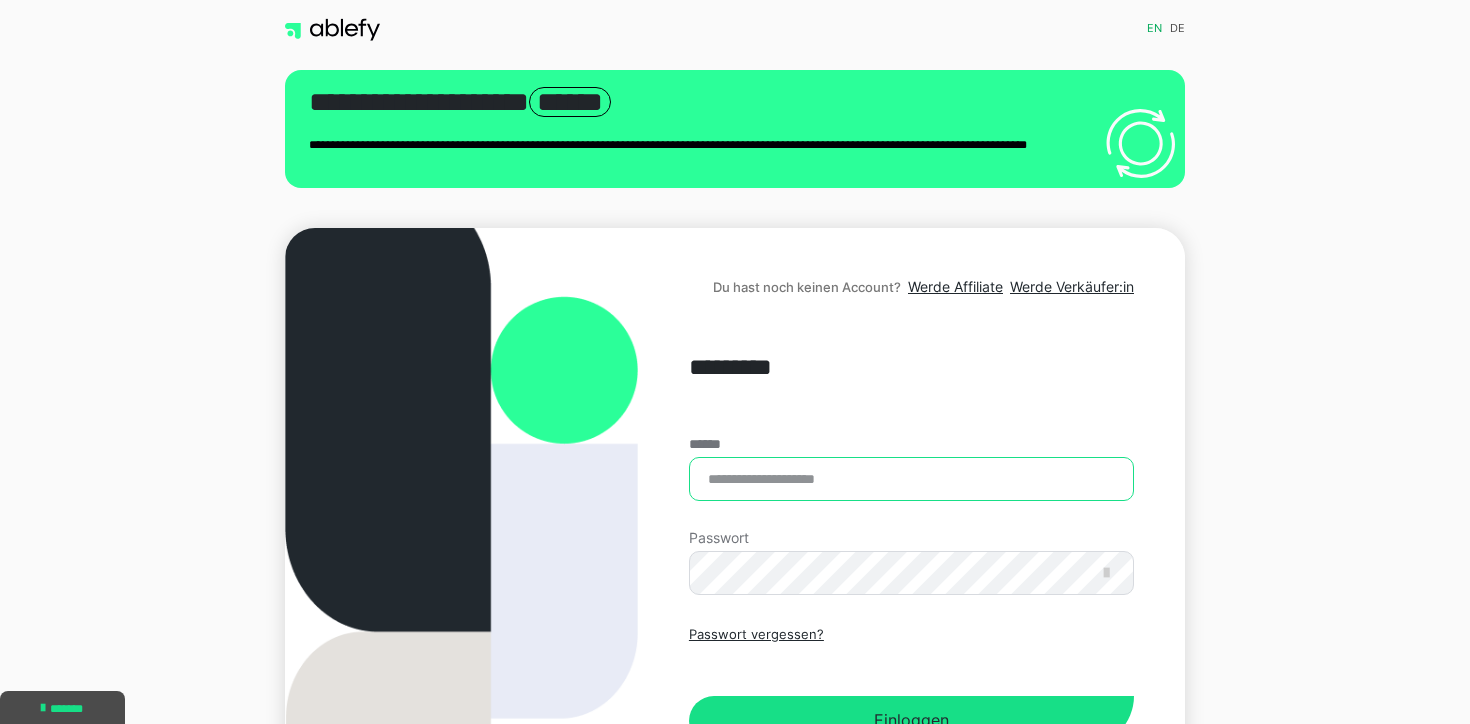 click on "******" at bounding box center (911, 479) 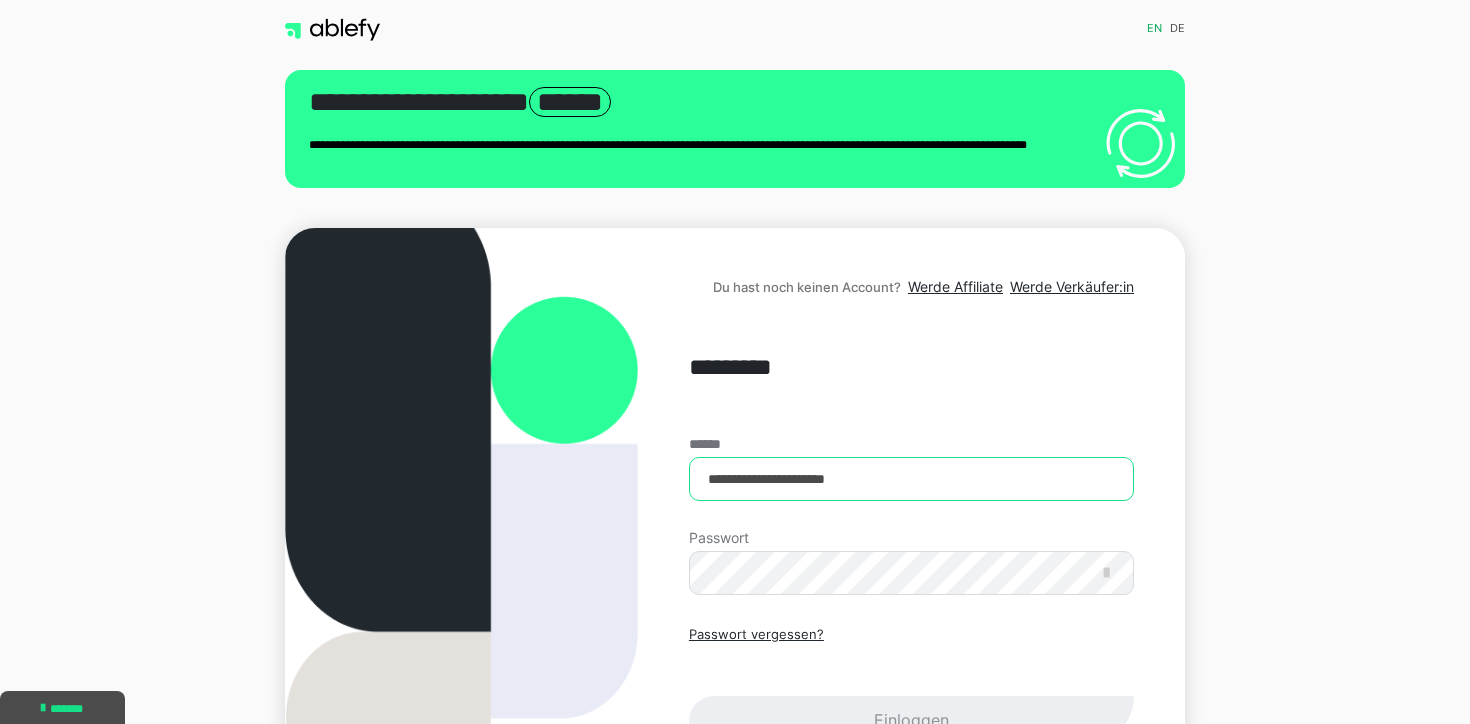 type on "**********" 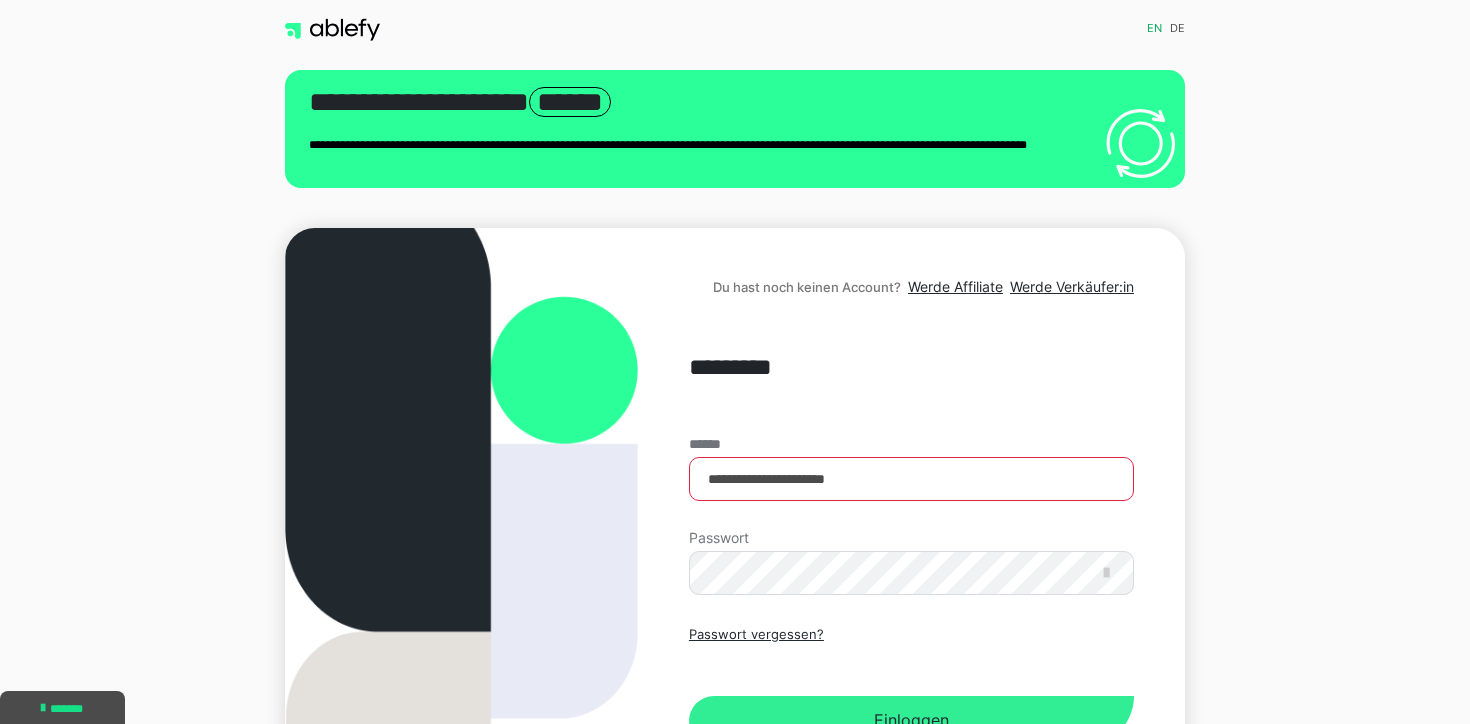 click on "Einloggen" at bounding box center (911, 721) 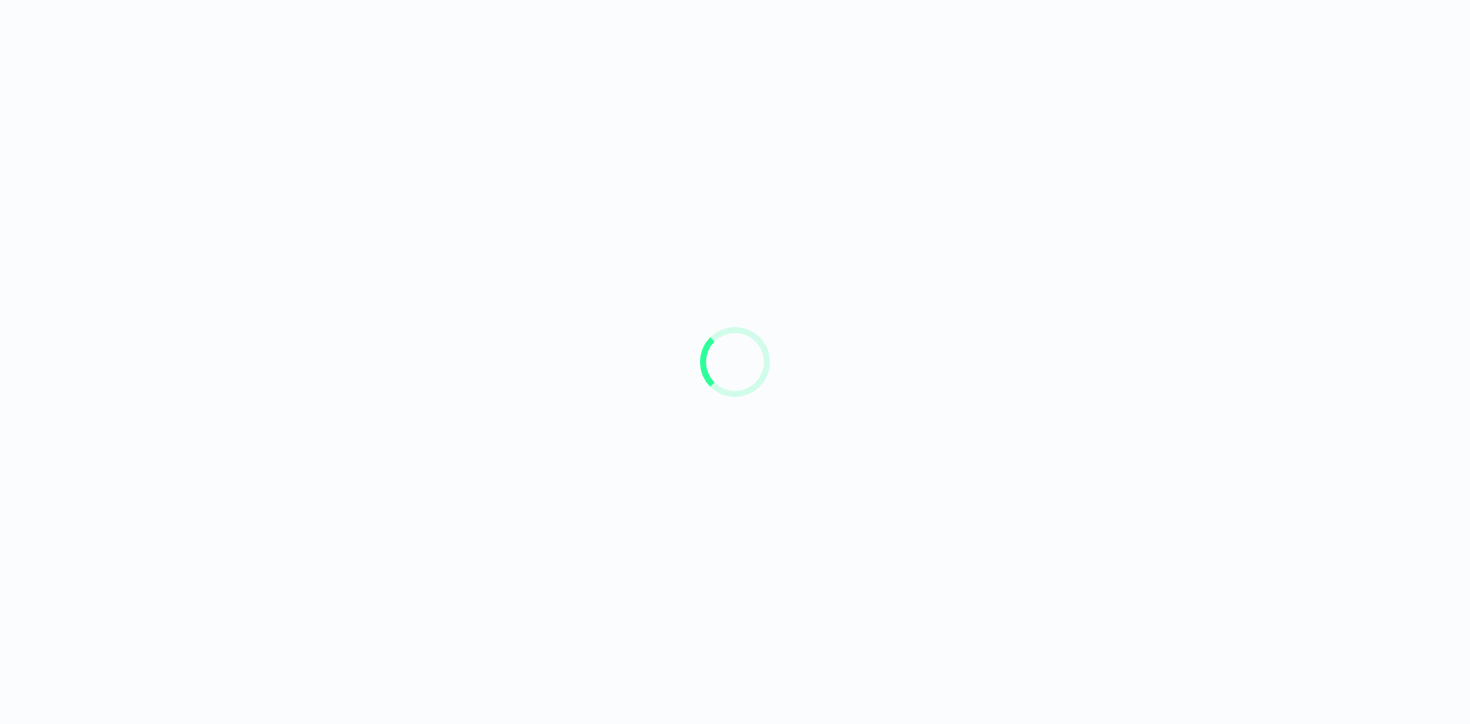scroll, scrollTop: 0, scrollLeft: 0, axis: both 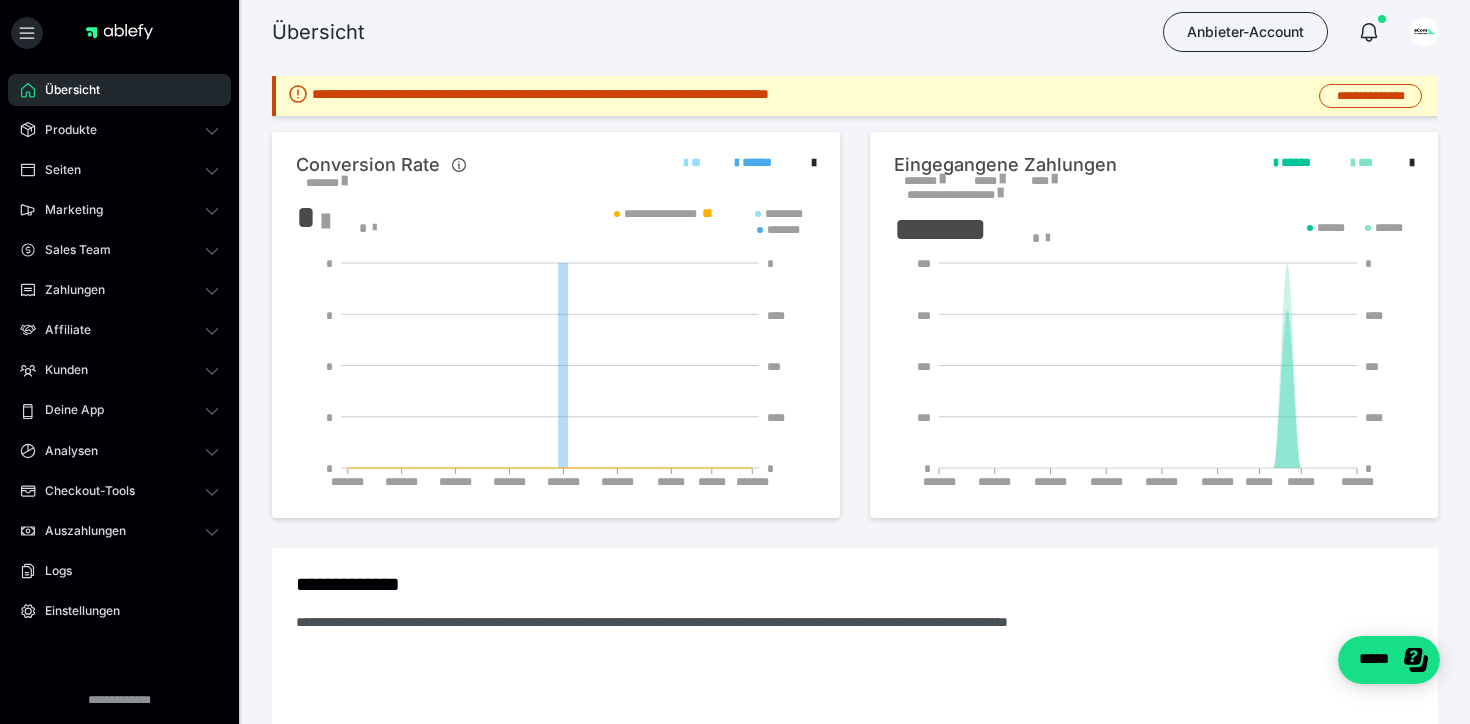 click on "*******" at bounding box center [924, 181] 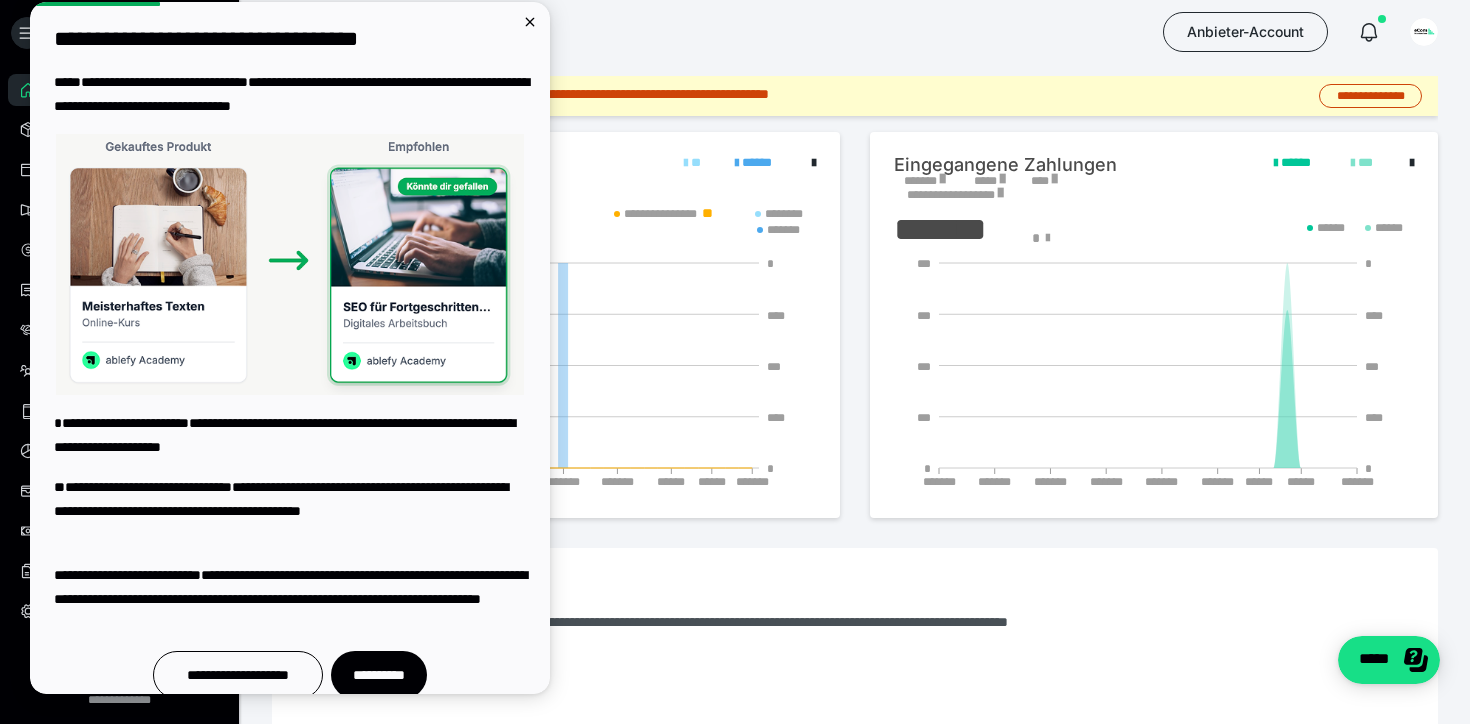 scroll, scrollTop: 0, scrollLeft: 0, axis: both 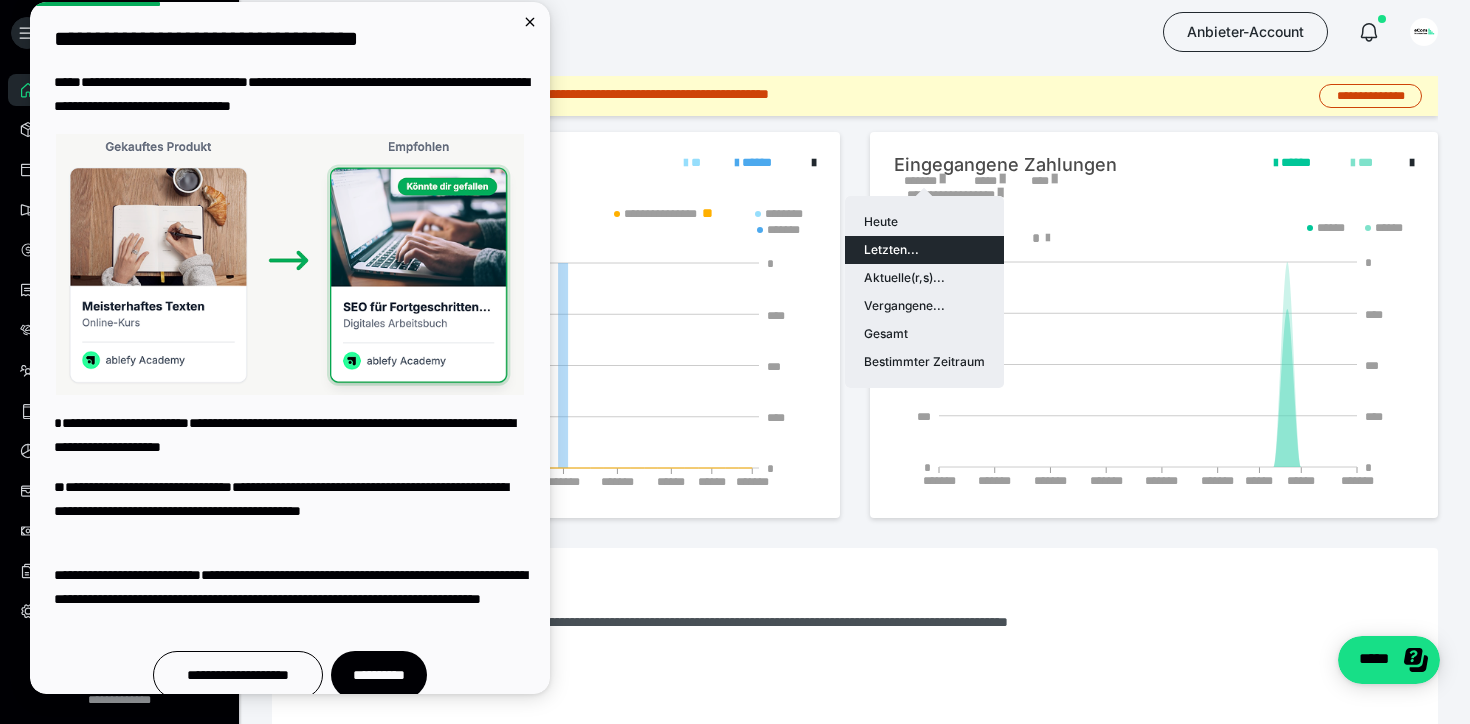 click at bounding box center [735, 362] 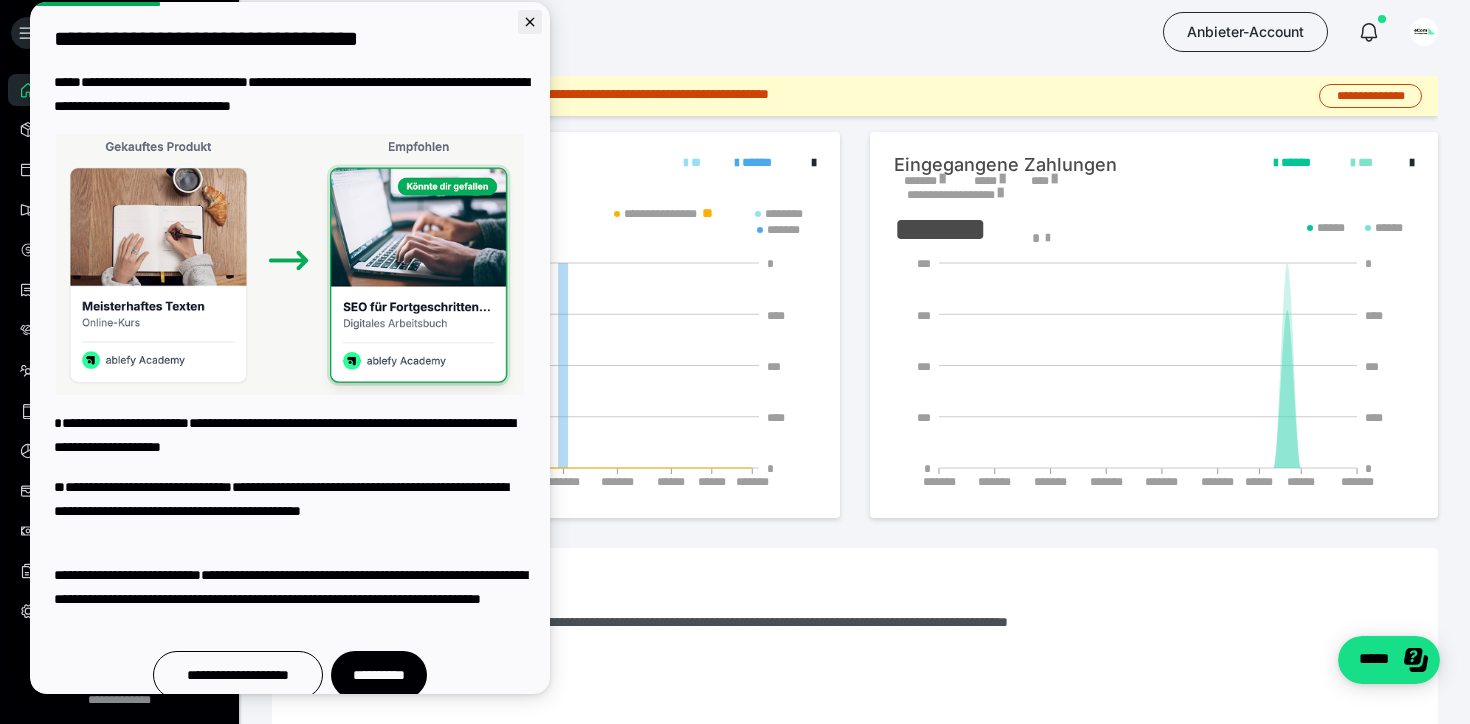click 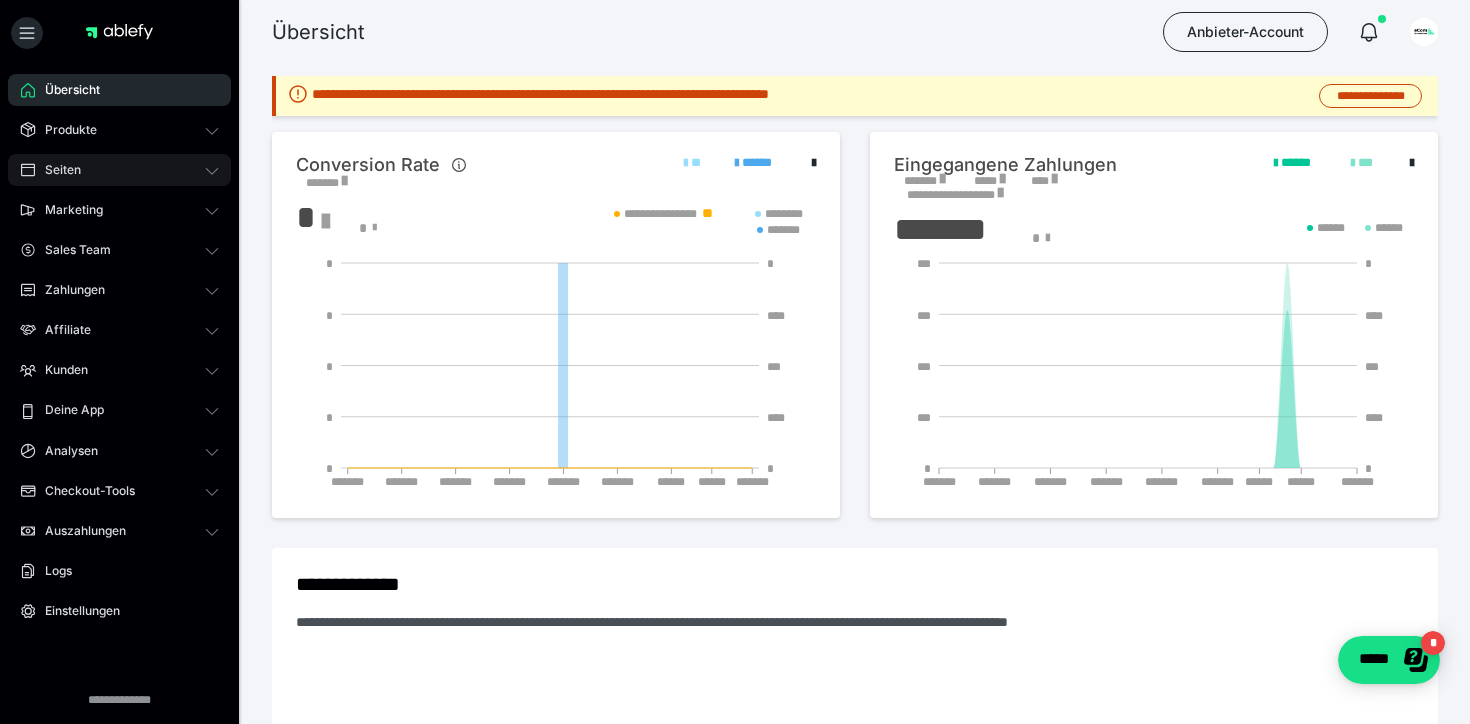 scroll, scrollTop: 0, scrollLeft: 0, axis: both 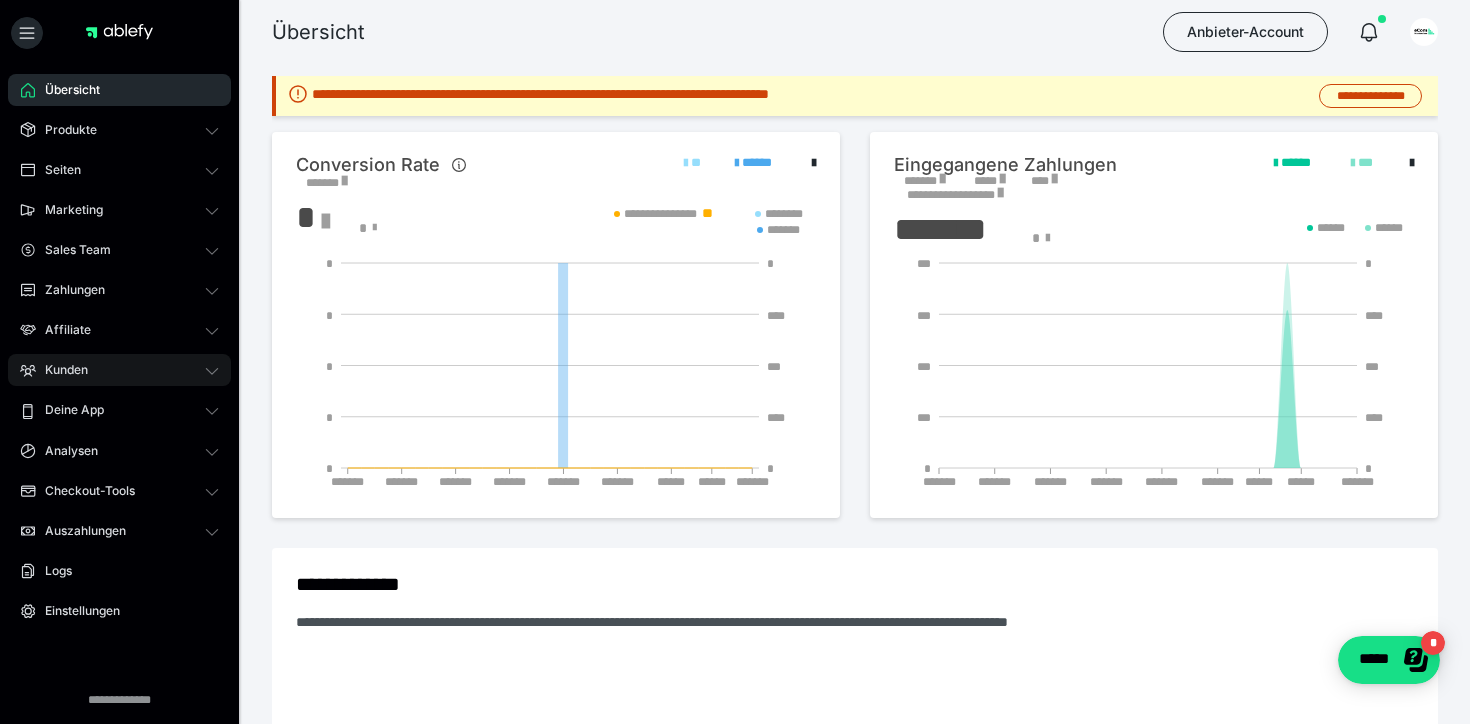 click on "Kunden" at bounding box center [119, 370] 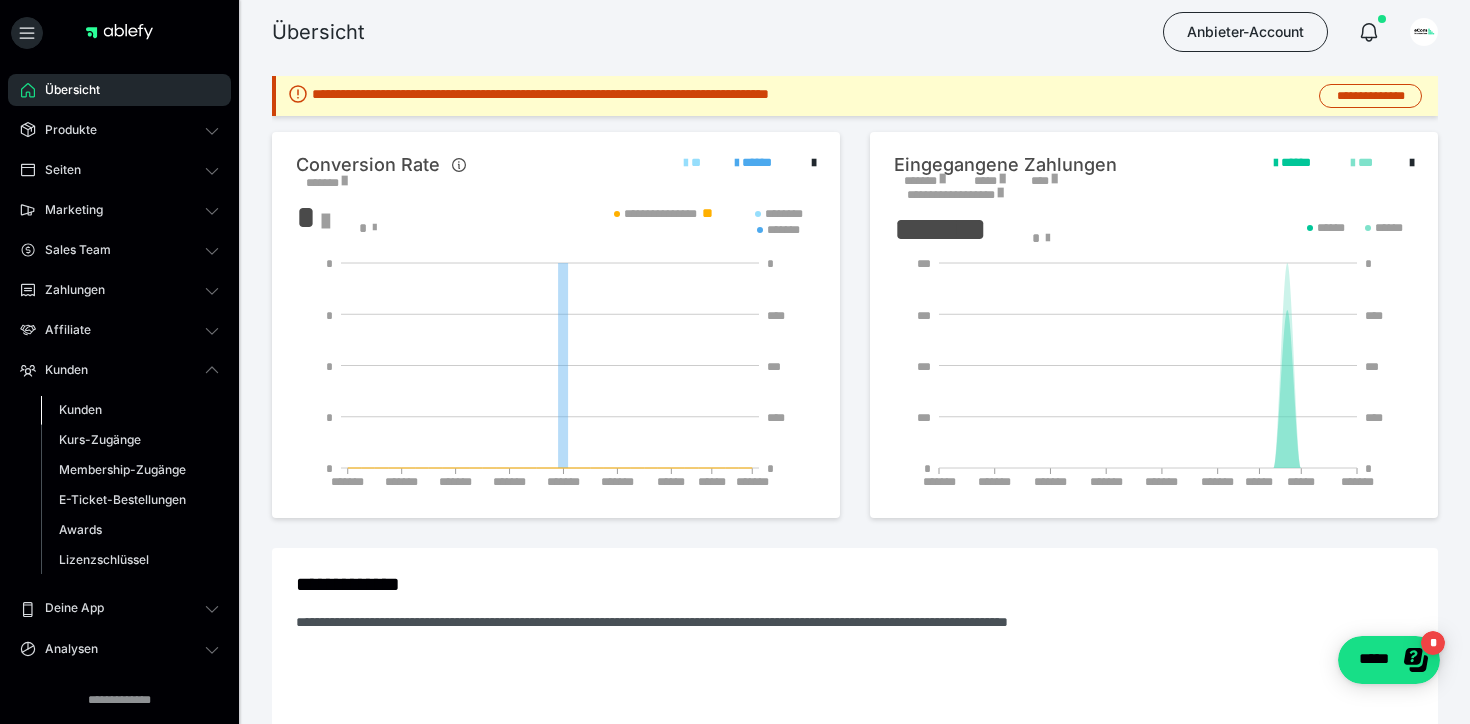 click on "Kunden" at bounding box center [130, 410] 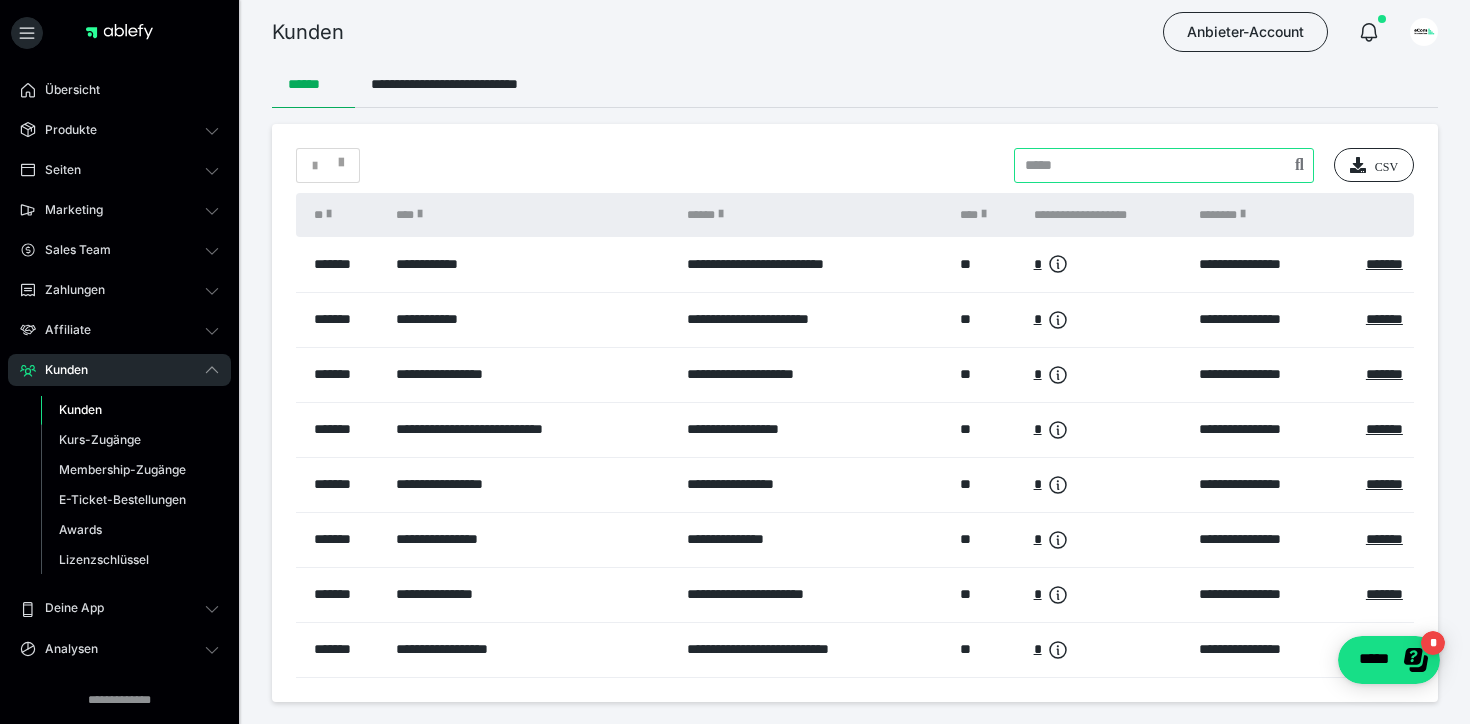 click at bounding box center (1164, 165) 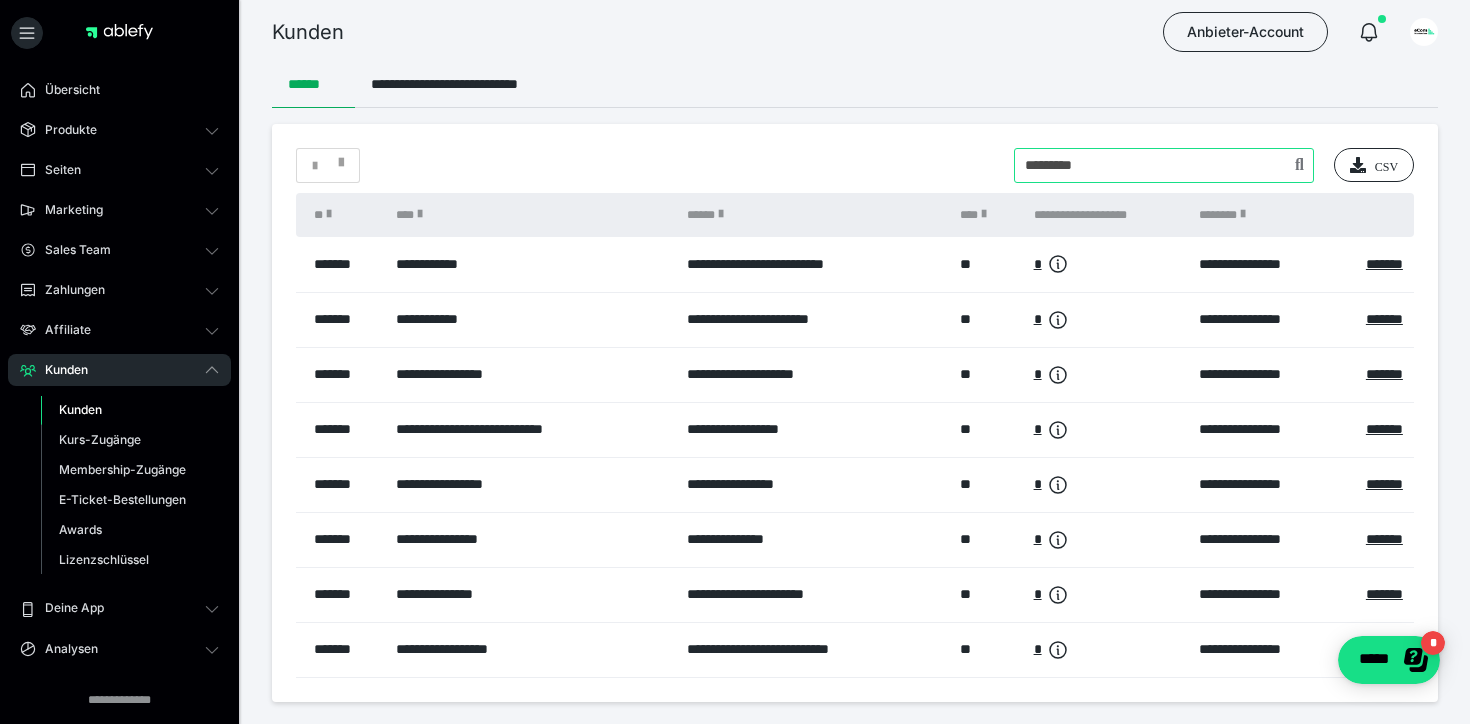type on "*********" 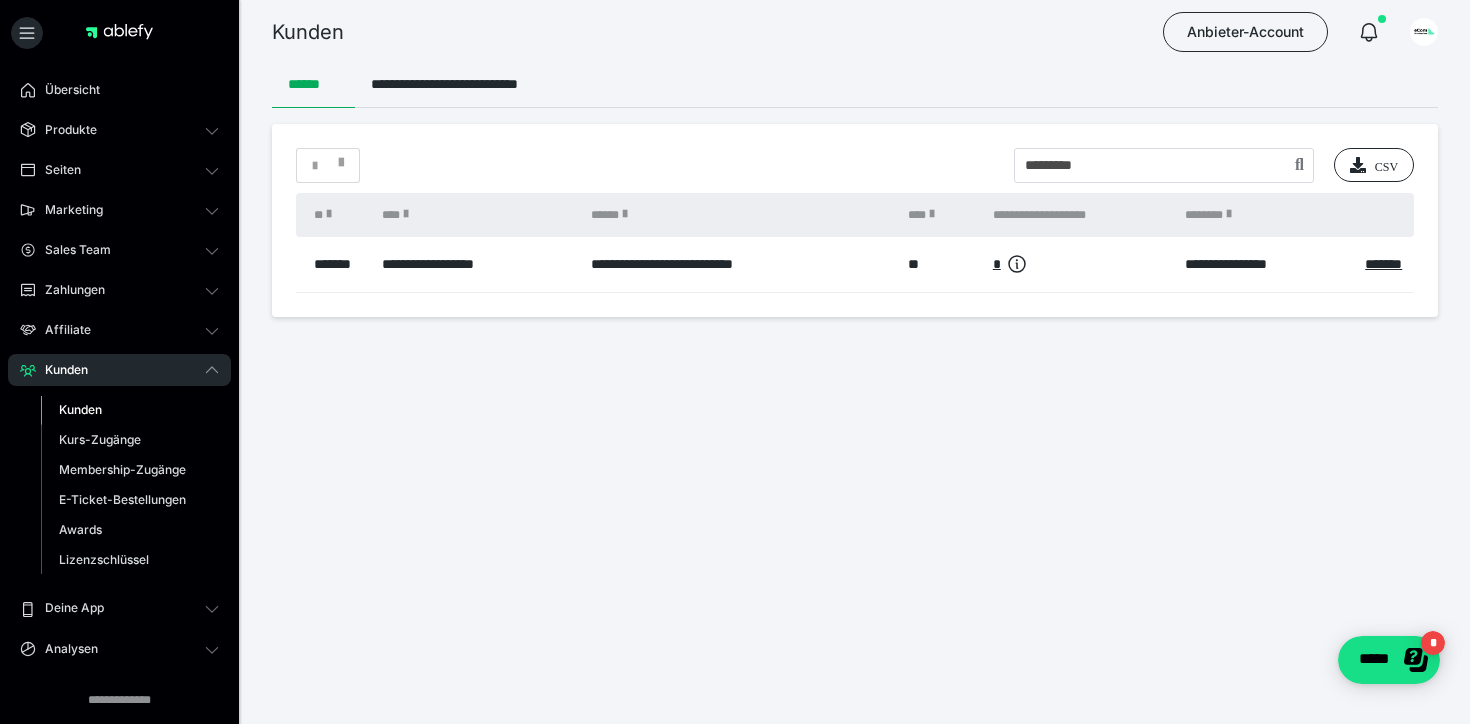 click on "**********" at bounding box center [476, 264] 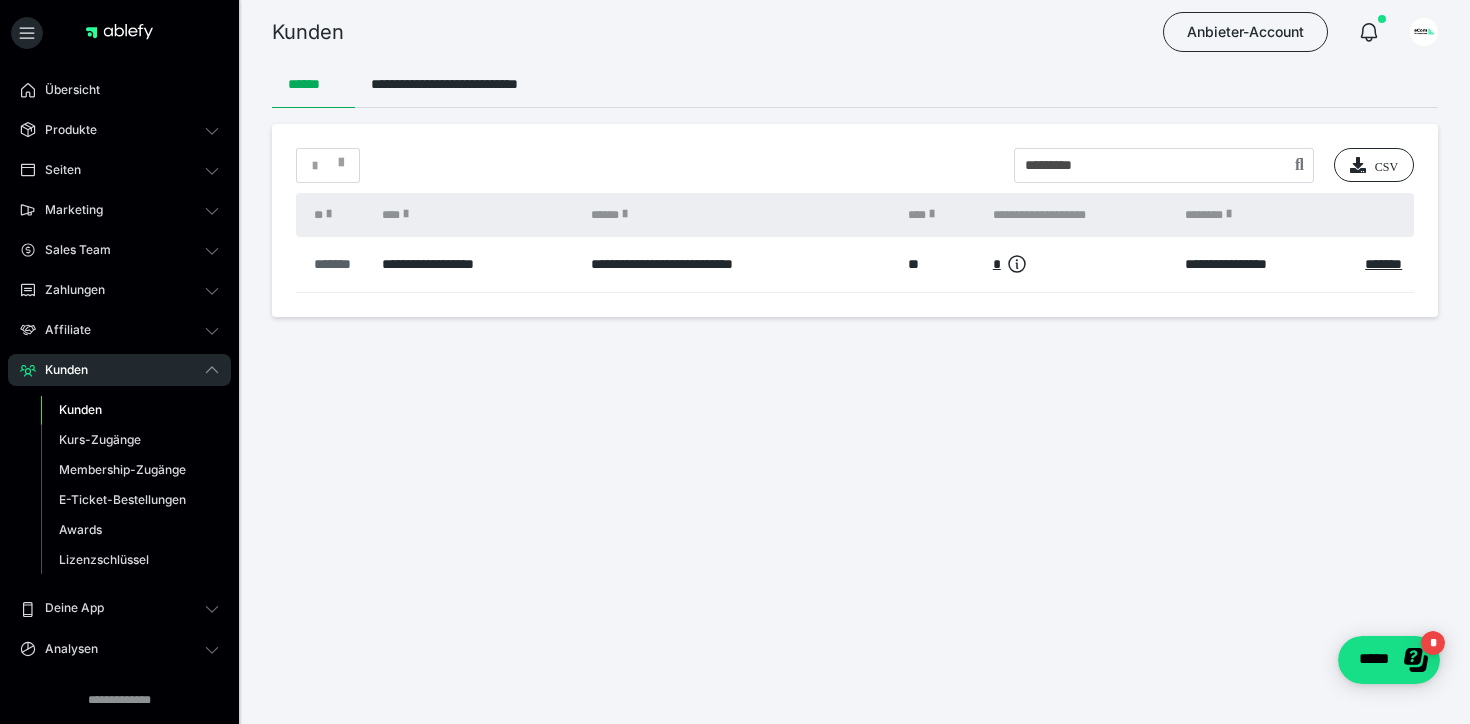 click on "*******" at bounding box center [338, 264] 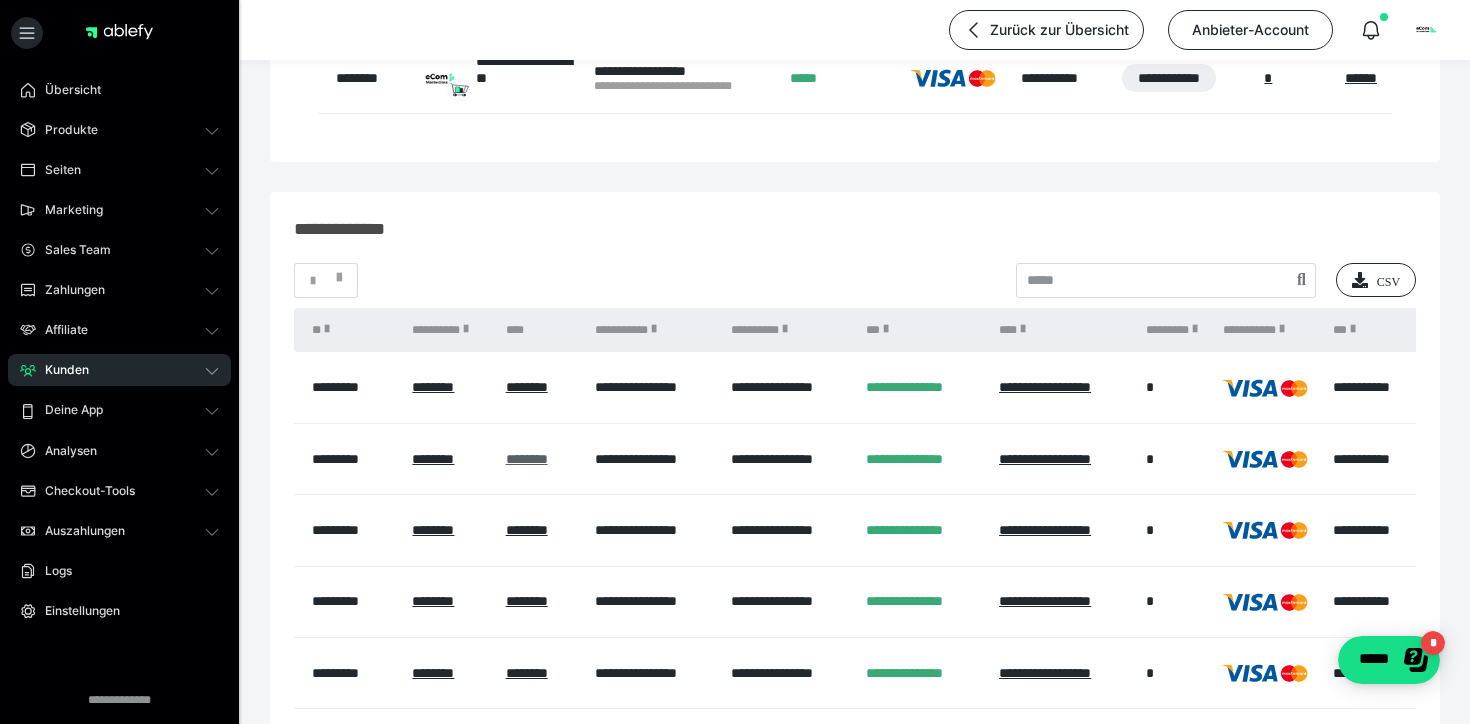 scroll, scrollTop: 387, scrollLeft: 0, axis: vertical 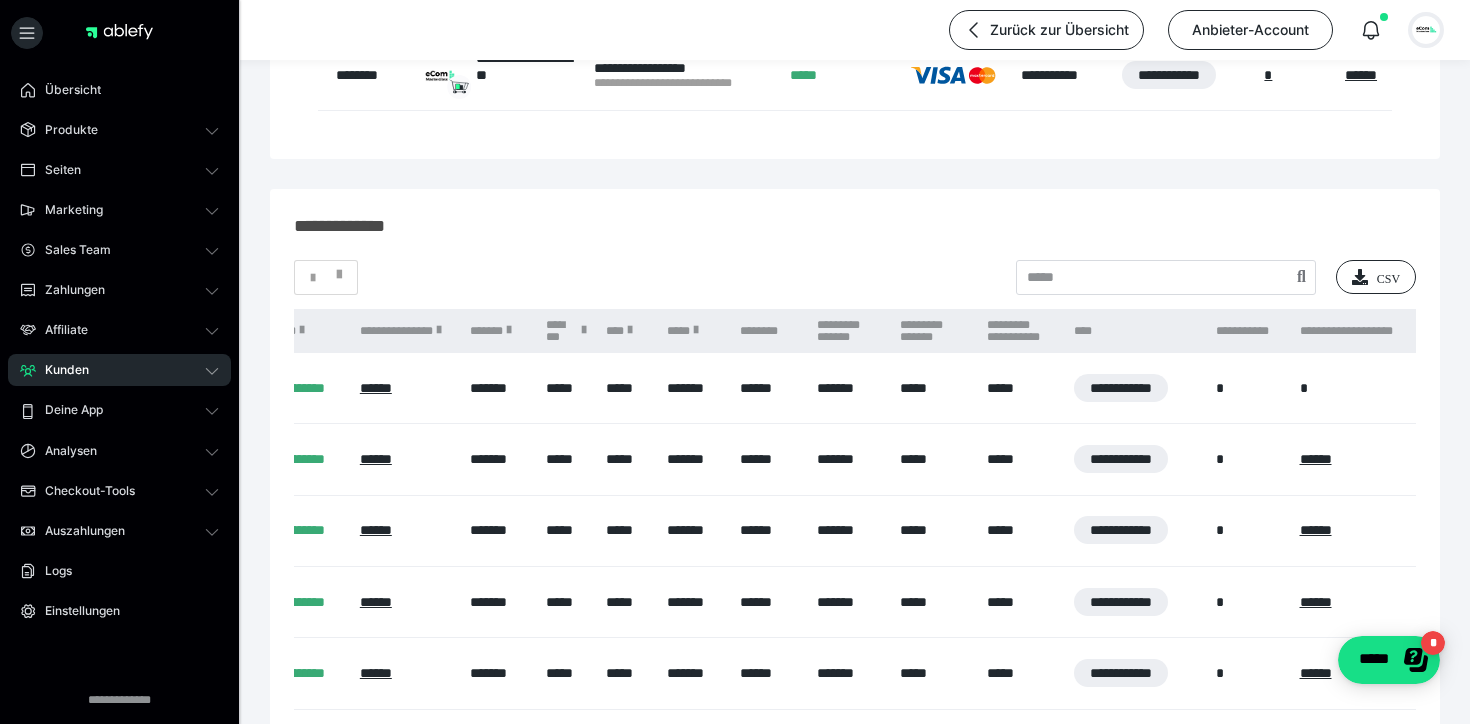 click at bounding box center (1426, 30) 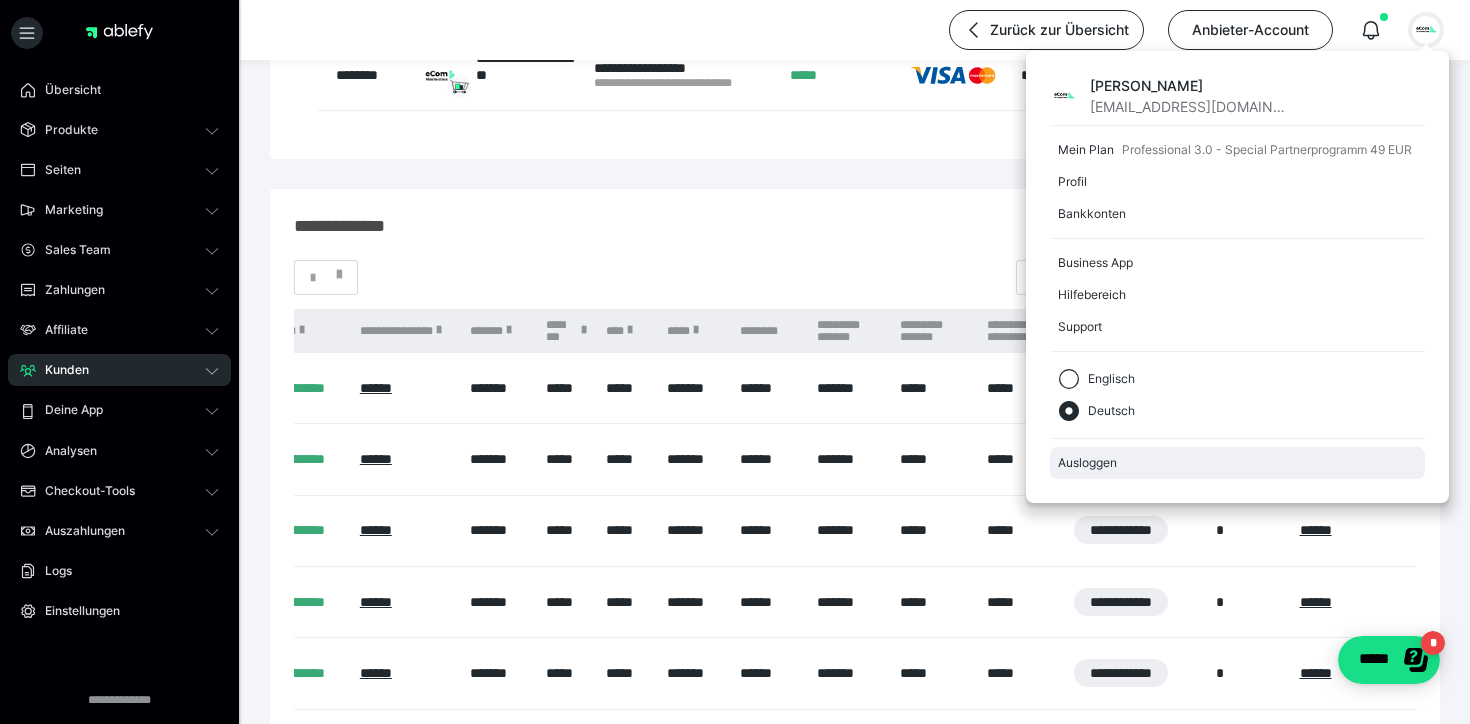 click on "Ausloggen" at bounding box center [1237, 463] 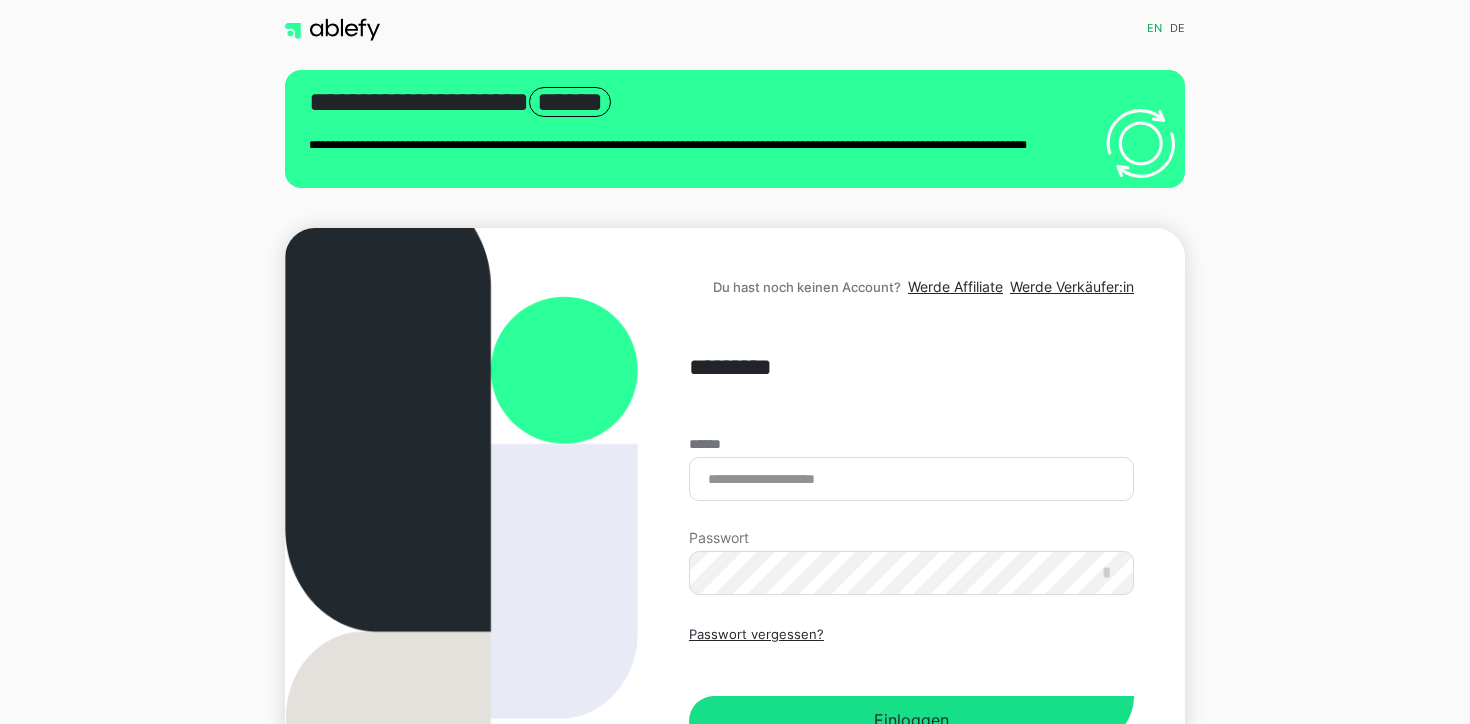 scroll, scrollTop: 0, scrollLeft: 0, axis: both 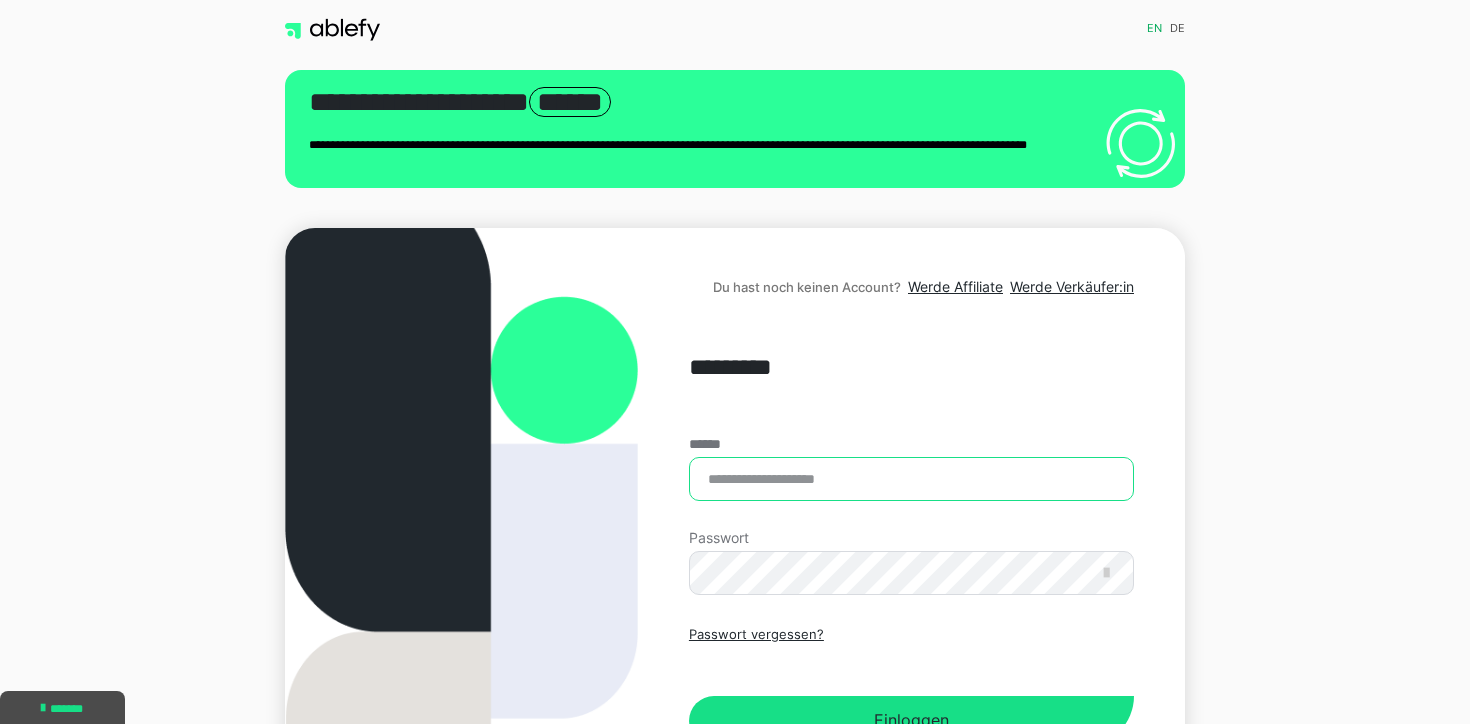click on "******" at bounding box center (911, 479) 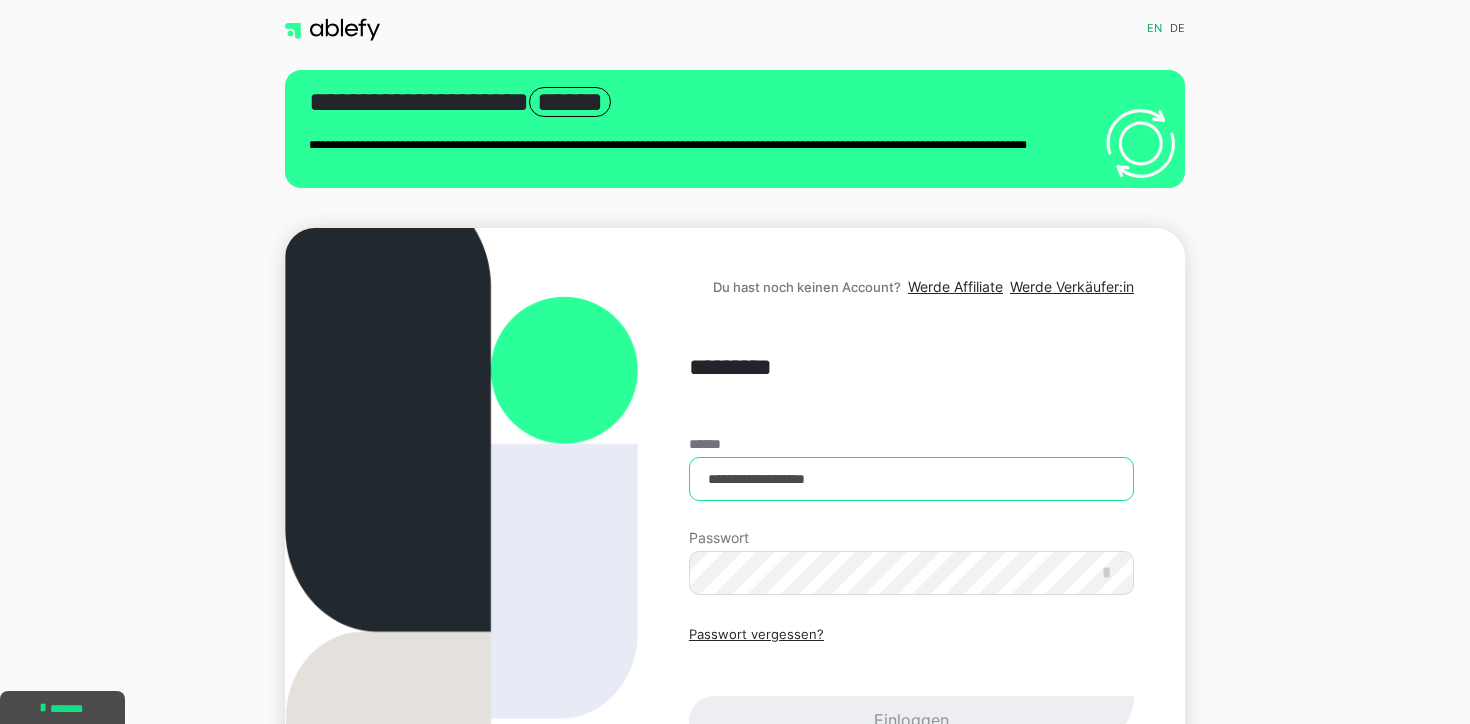 type on "**********" 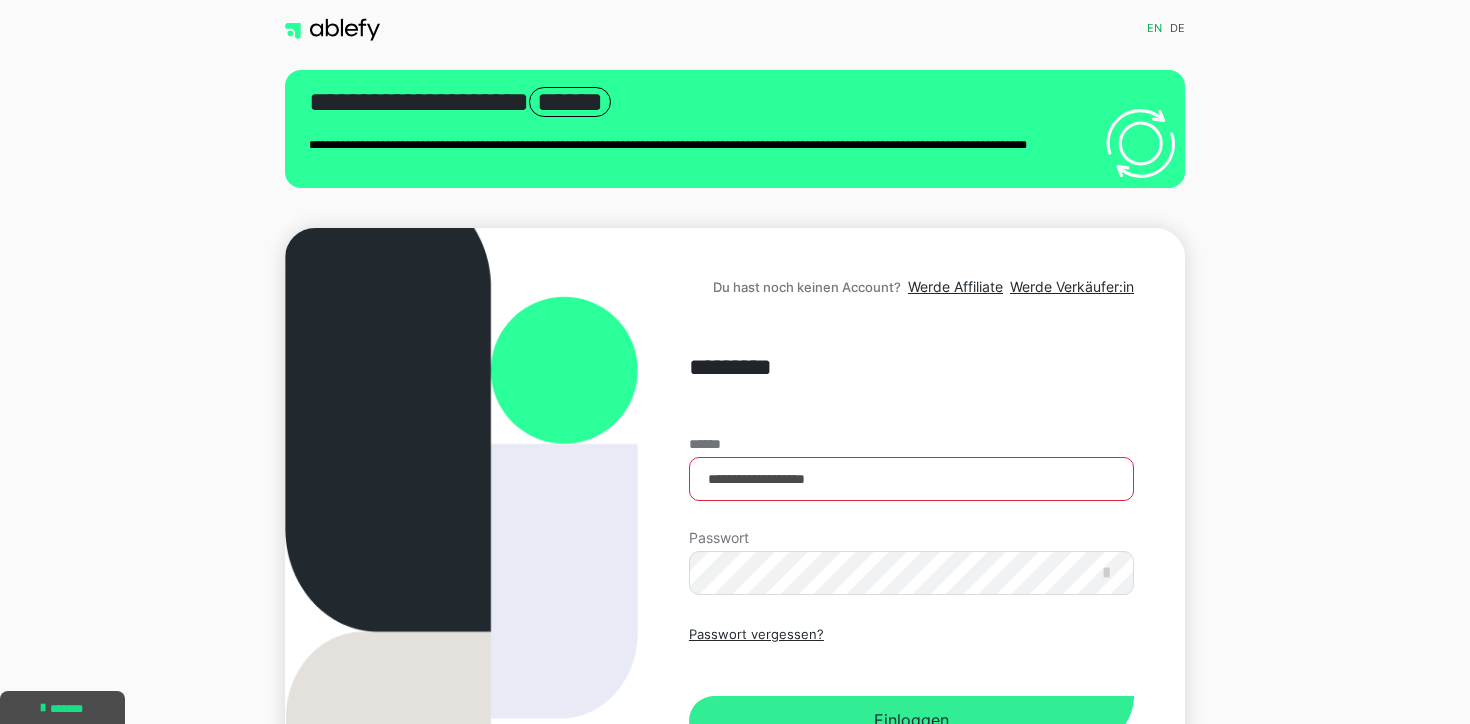 click on "Einloggen" at bounding box center (911, 721) 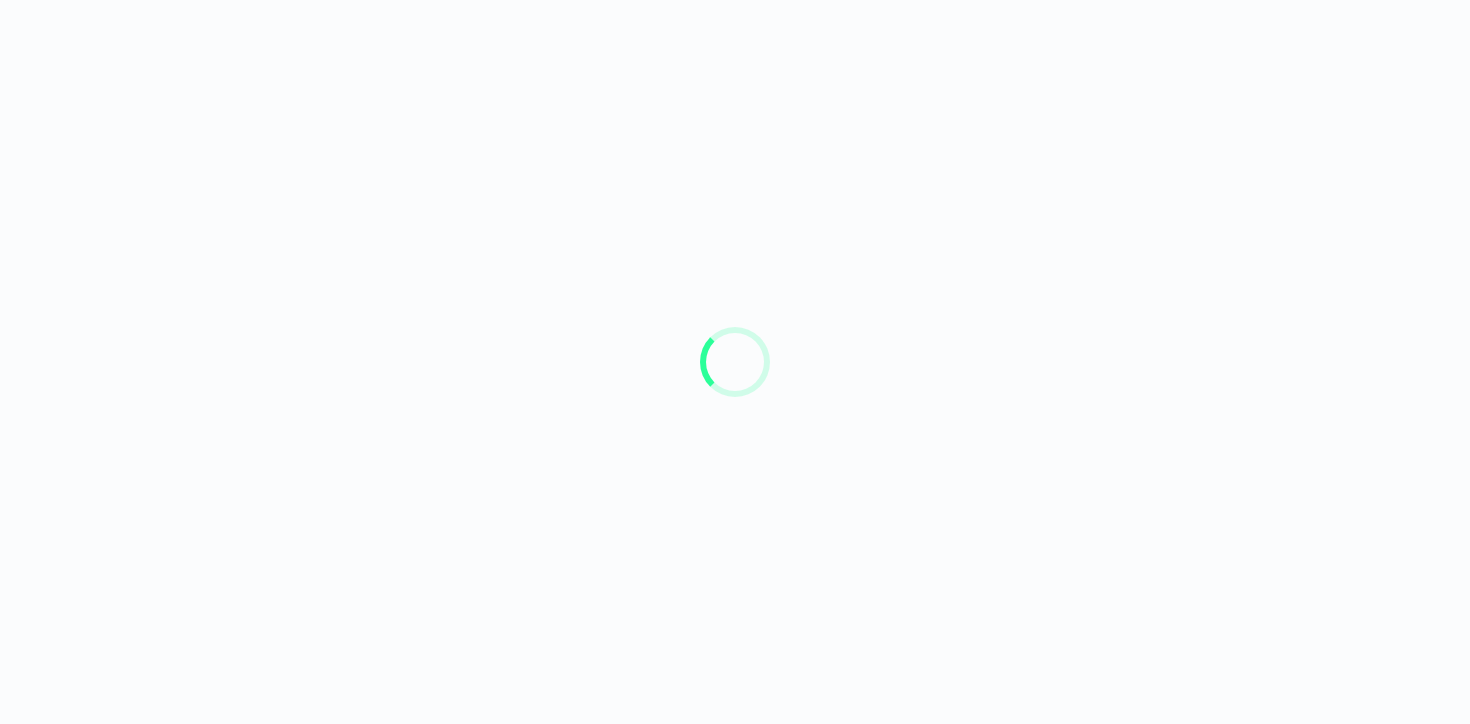 scroll, scrollTop: 0, scrollLeft: 0, axis: both 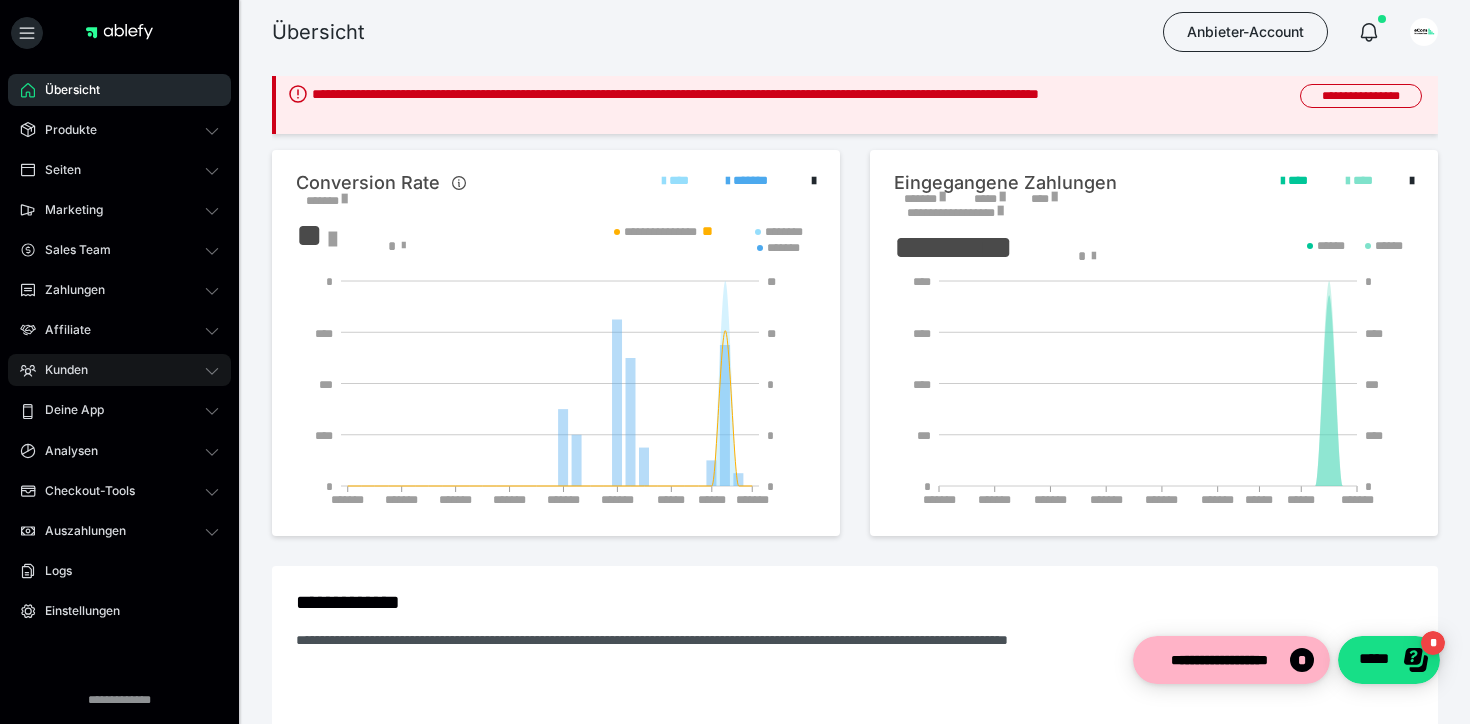 click on "Kunden" at bounding box center (119, 370) 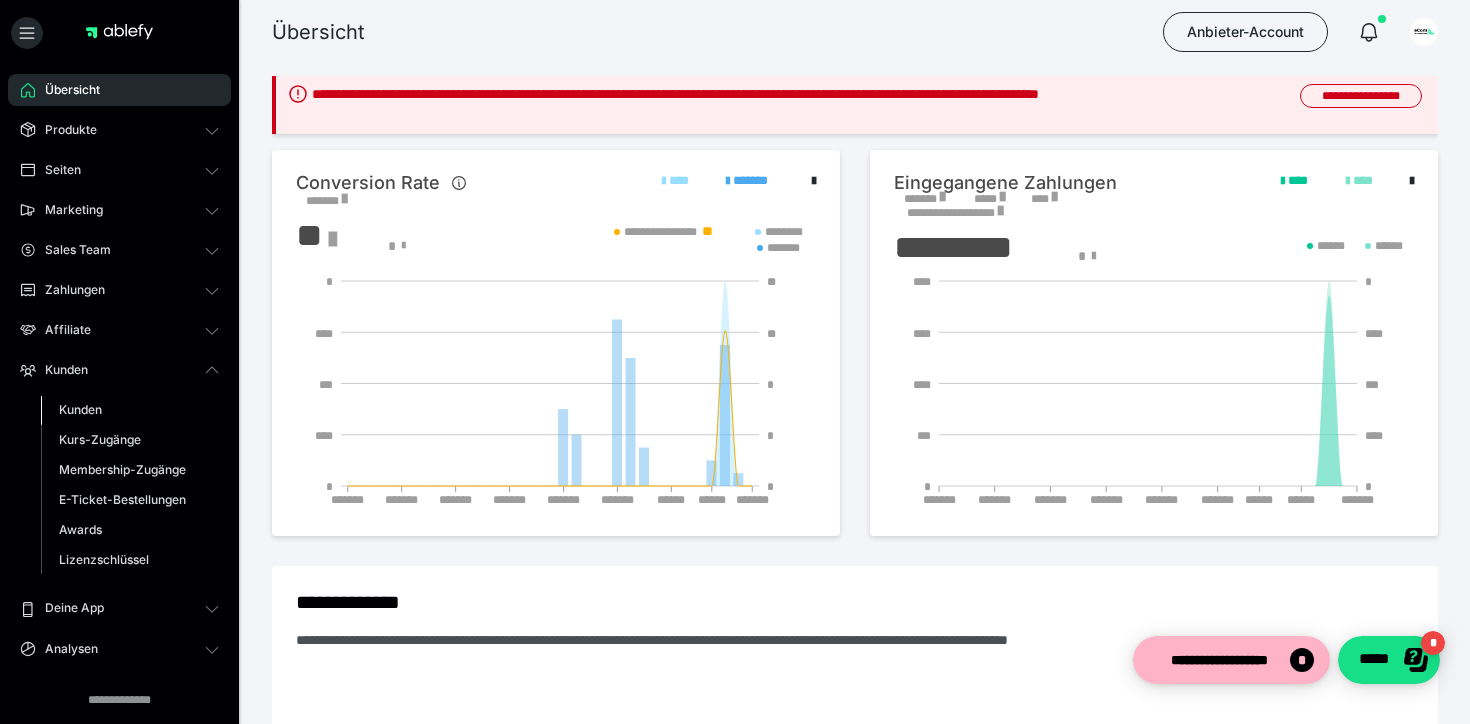 click on "Kunden" at bounding box center [130, 410] 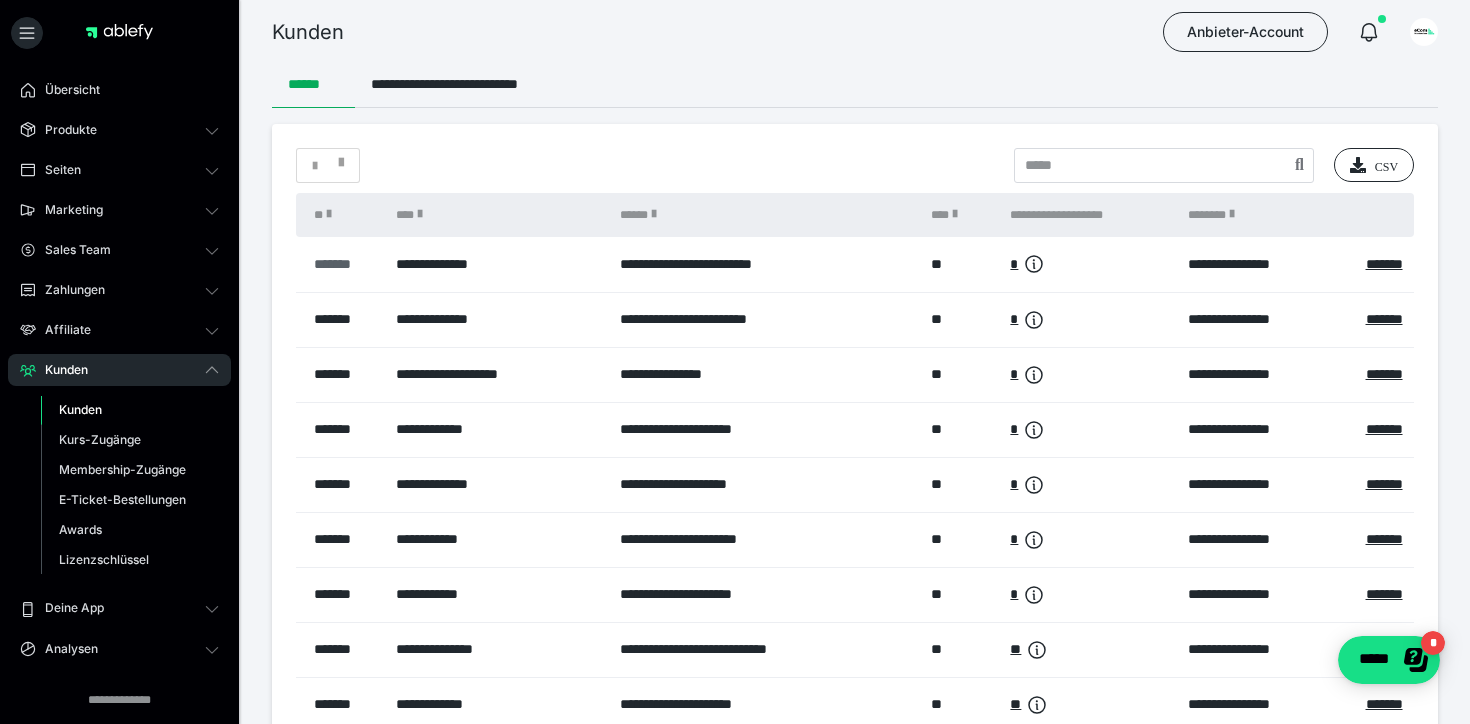 click on "*******" at bounding box center [345, 264] 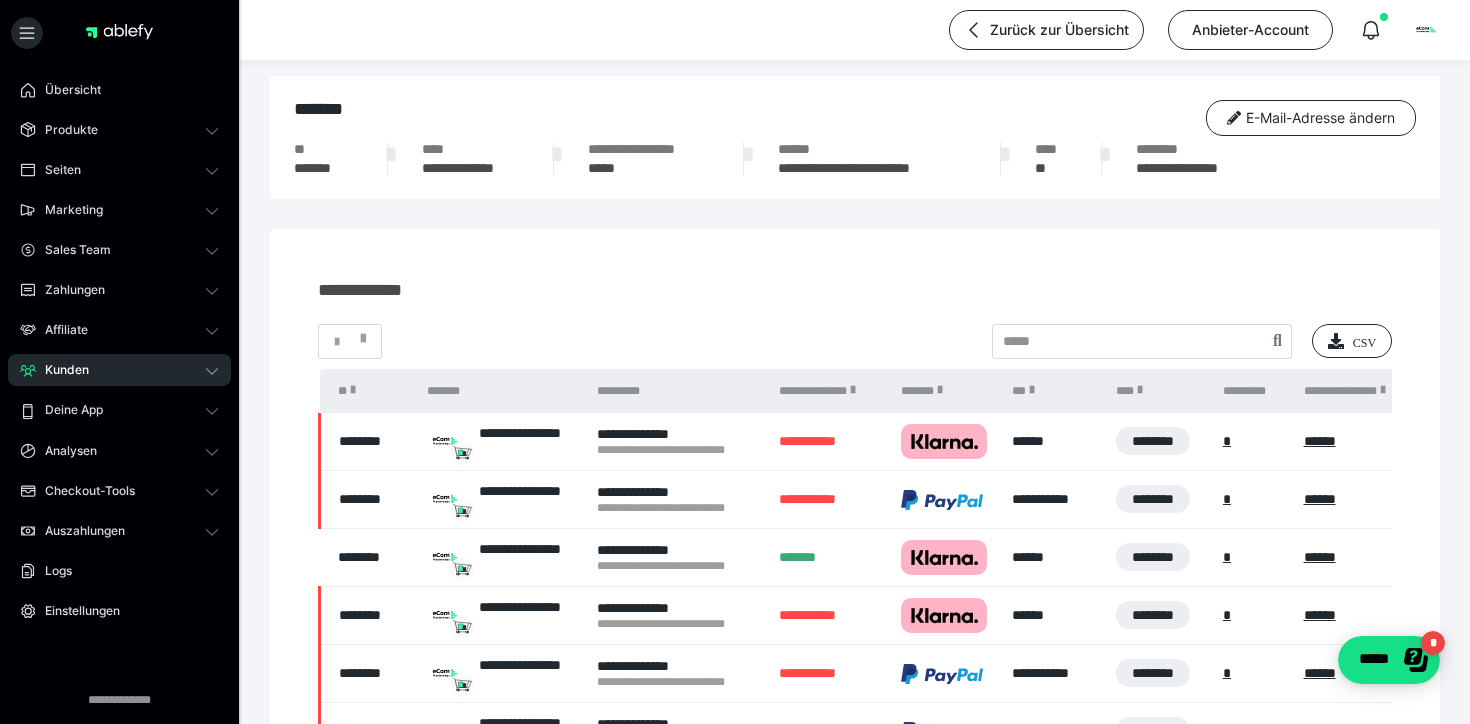 scroll, scrollTop: 102, scrollLeft: 0, axis: vertical 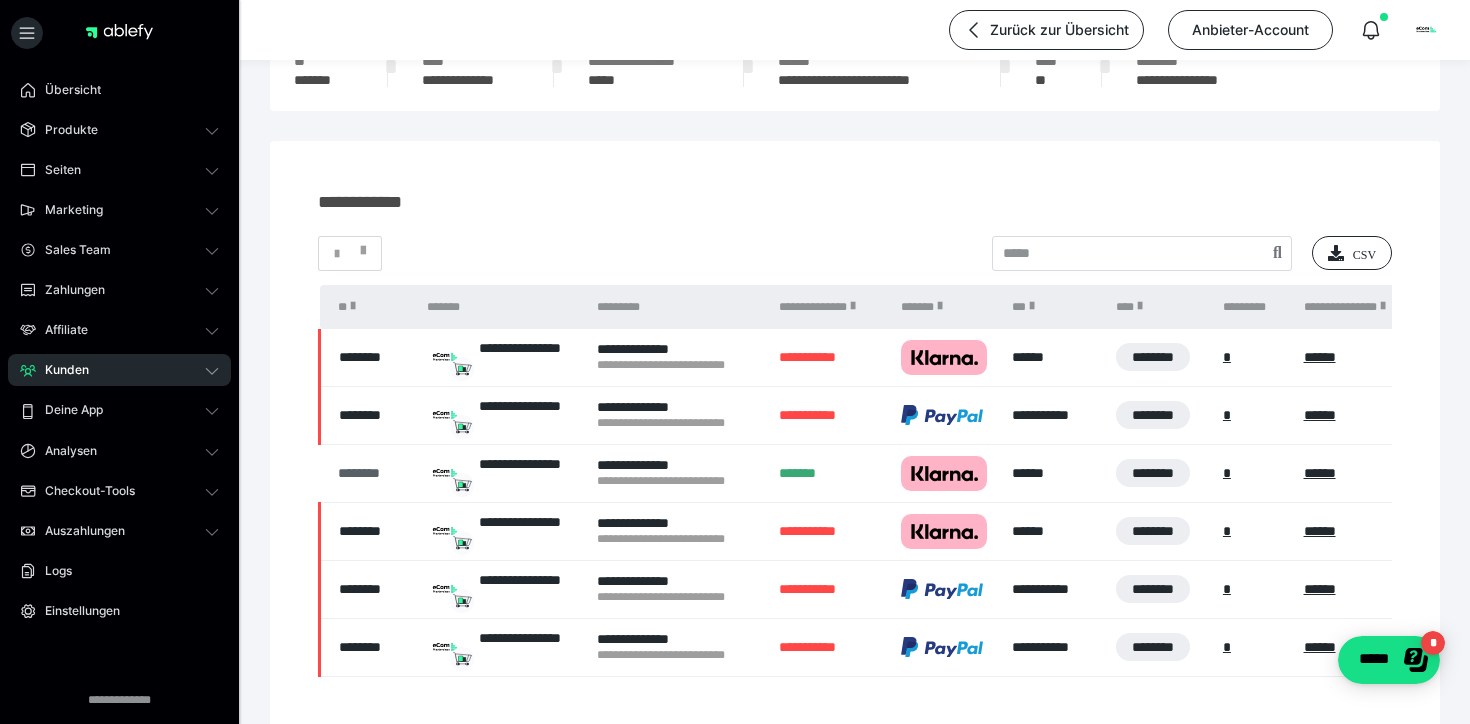 click on "********" at bounding box center [373, 473] 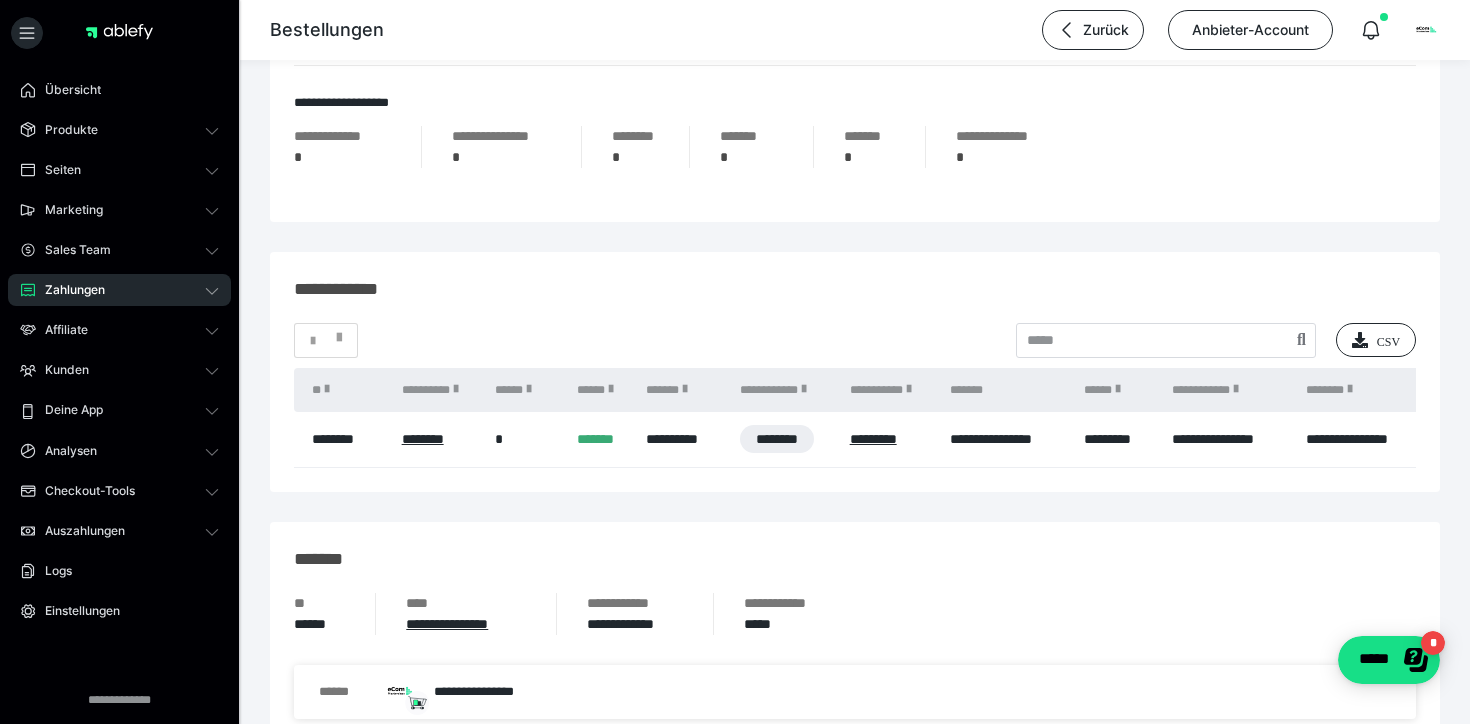 scroll, scrollTop: 1133, scrollLeft: 0, axis: vertical 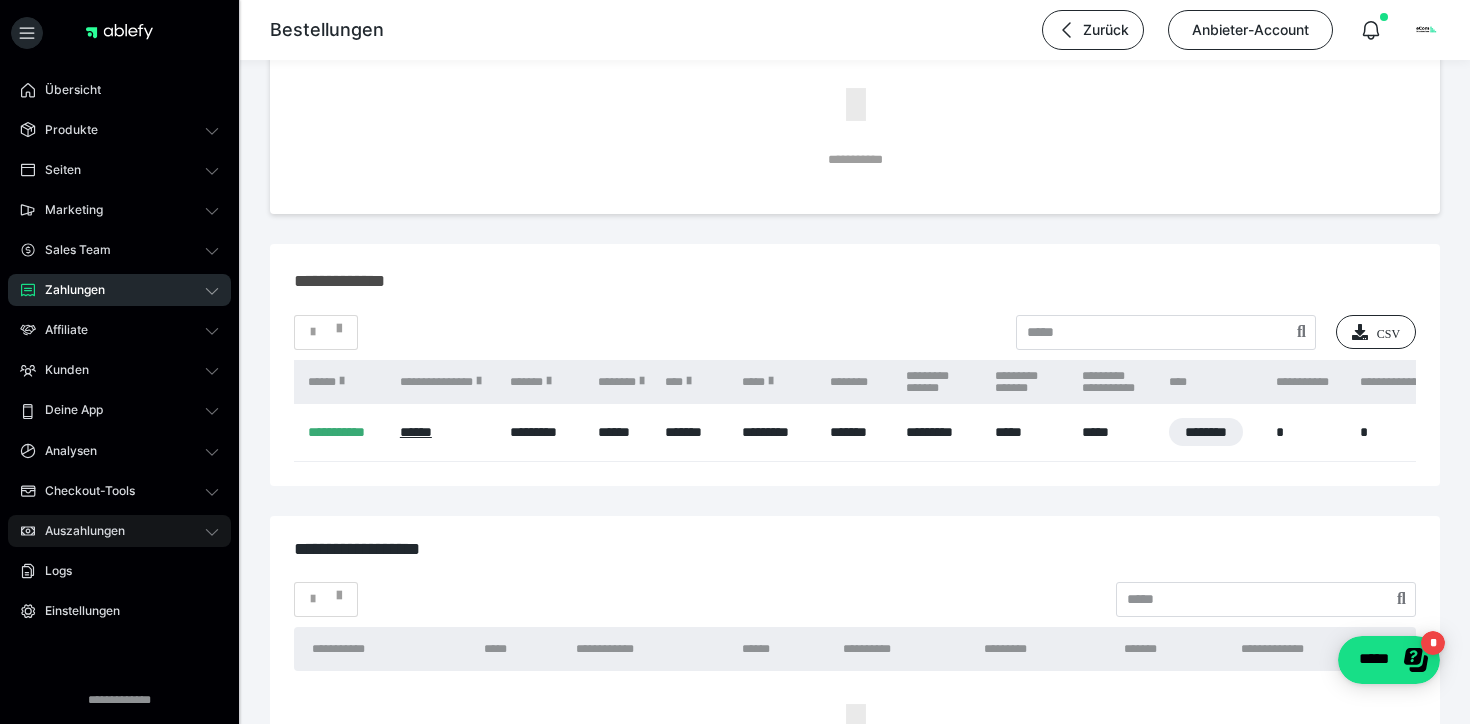 click on "Auszahlungen" at bounding box center (78, 531) 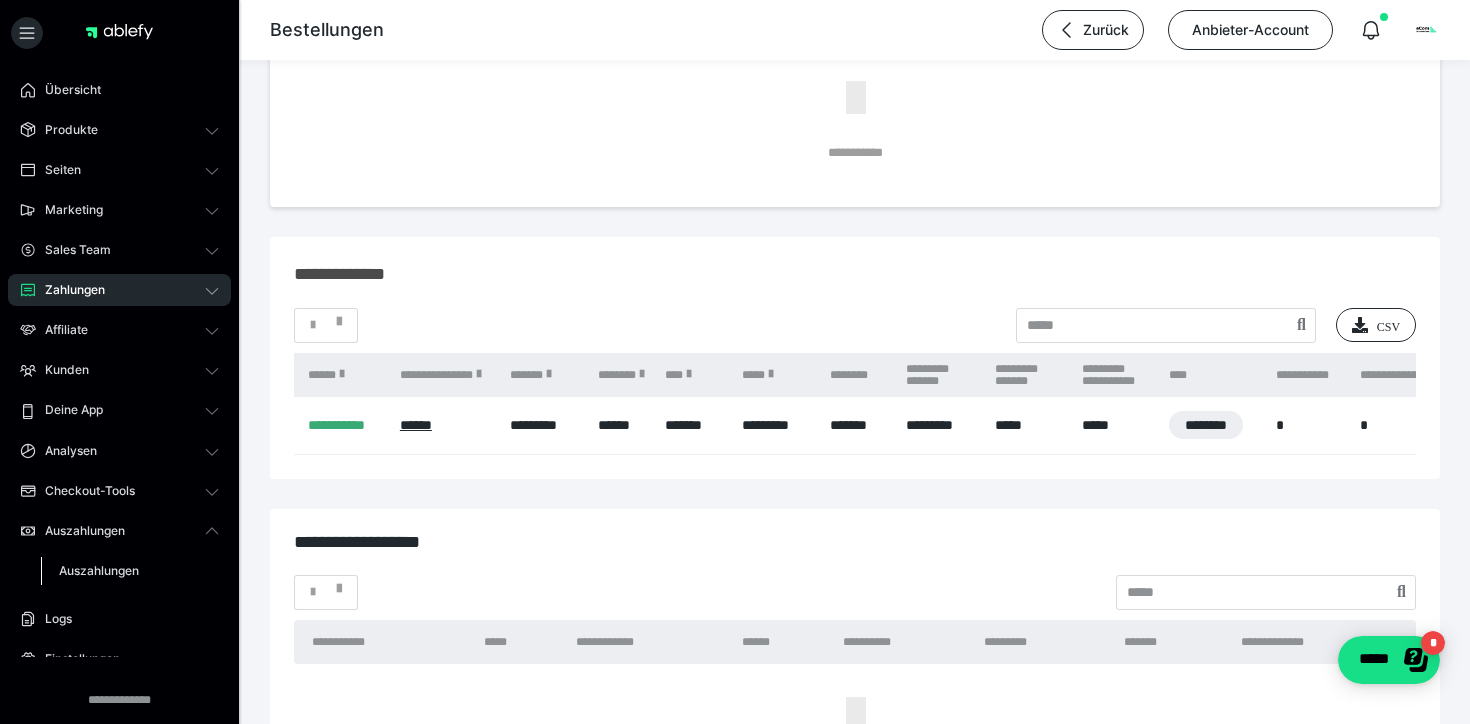 click on "Auszahlungen" at bounding box center (99, 570) 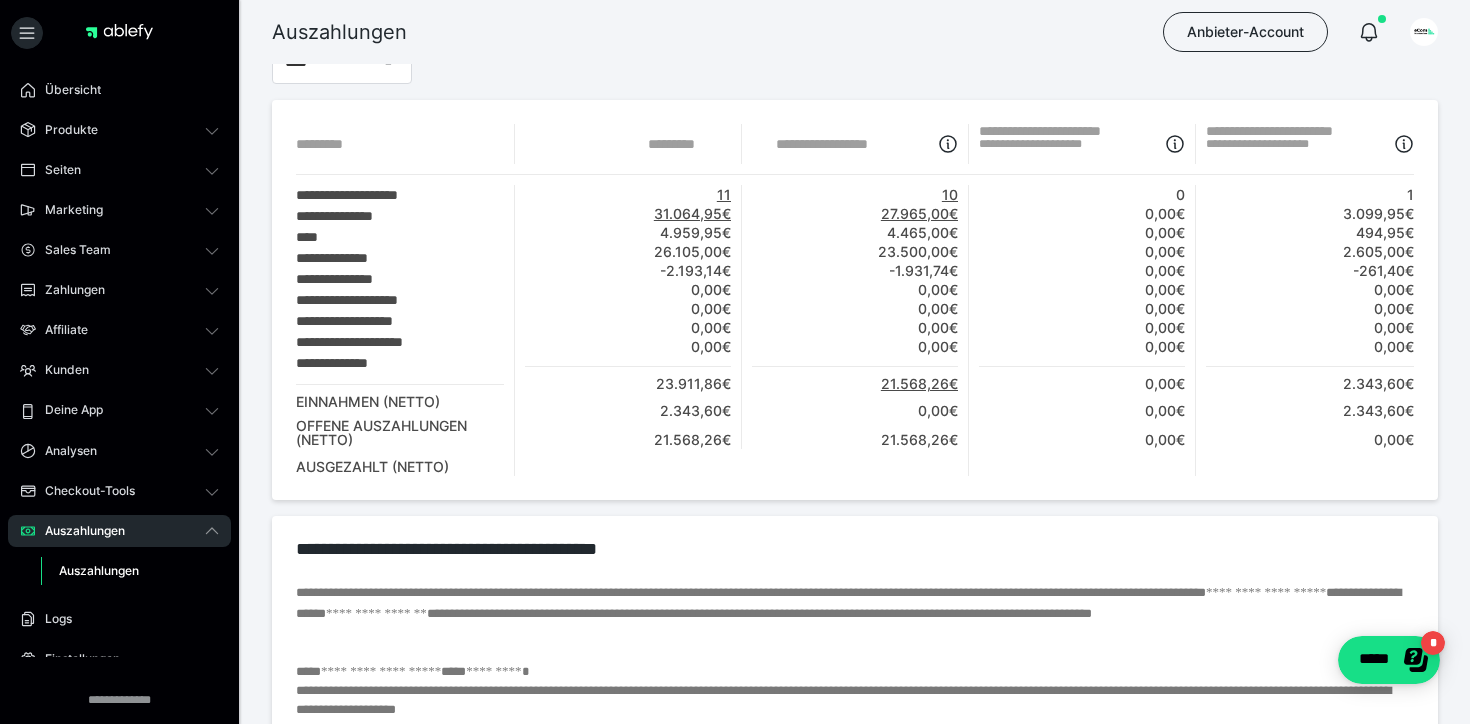 scroll, scrollTop: 0, scrollLeft: 0, axis: both 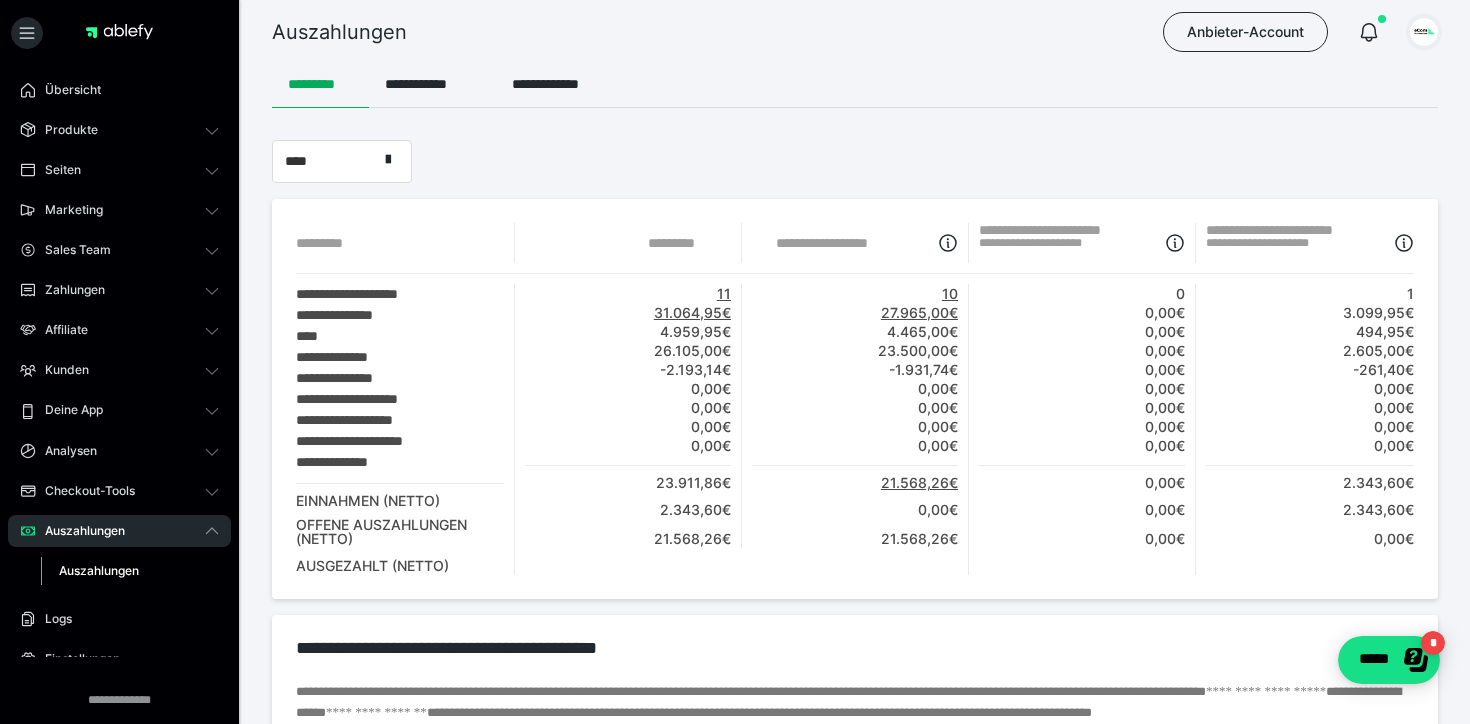click at bounding box center [1424, 32] 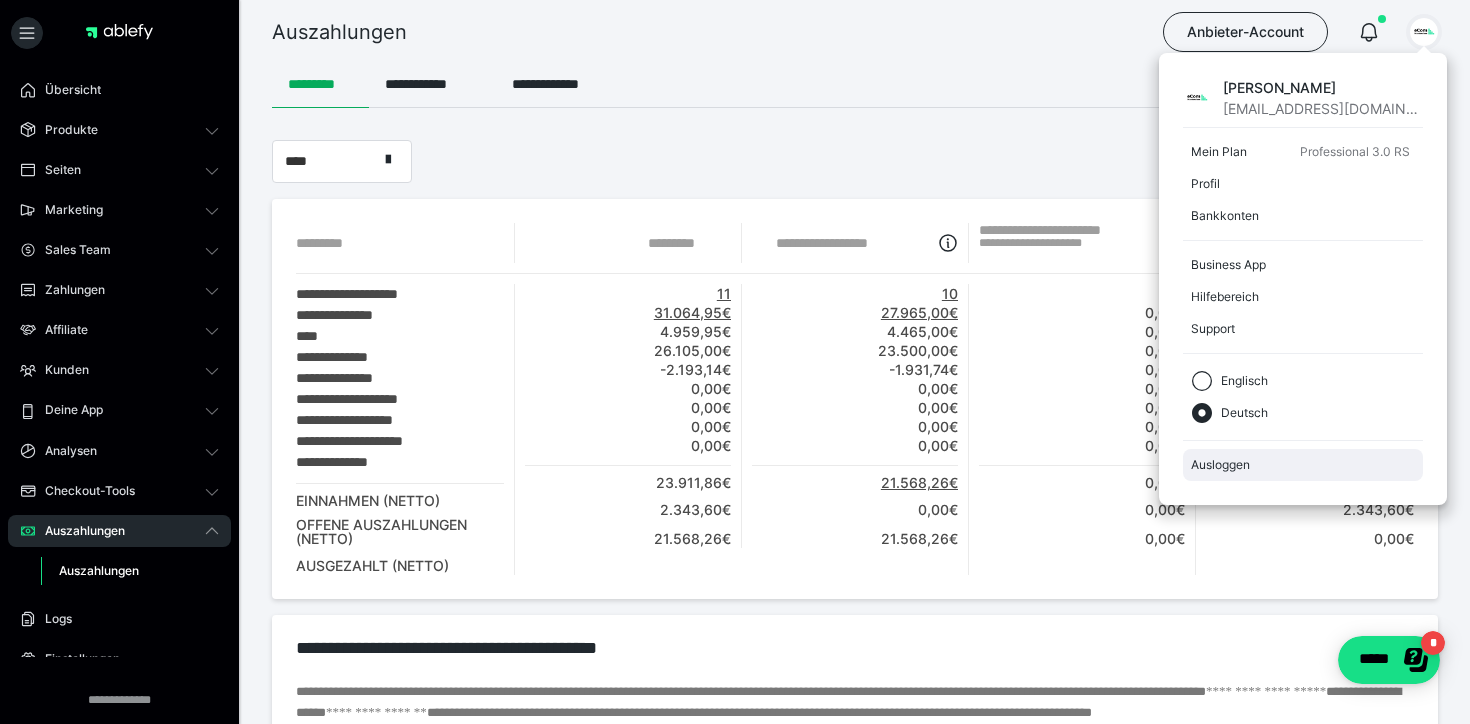 click on "Ausloggen" at bounding box center (1303, 465) 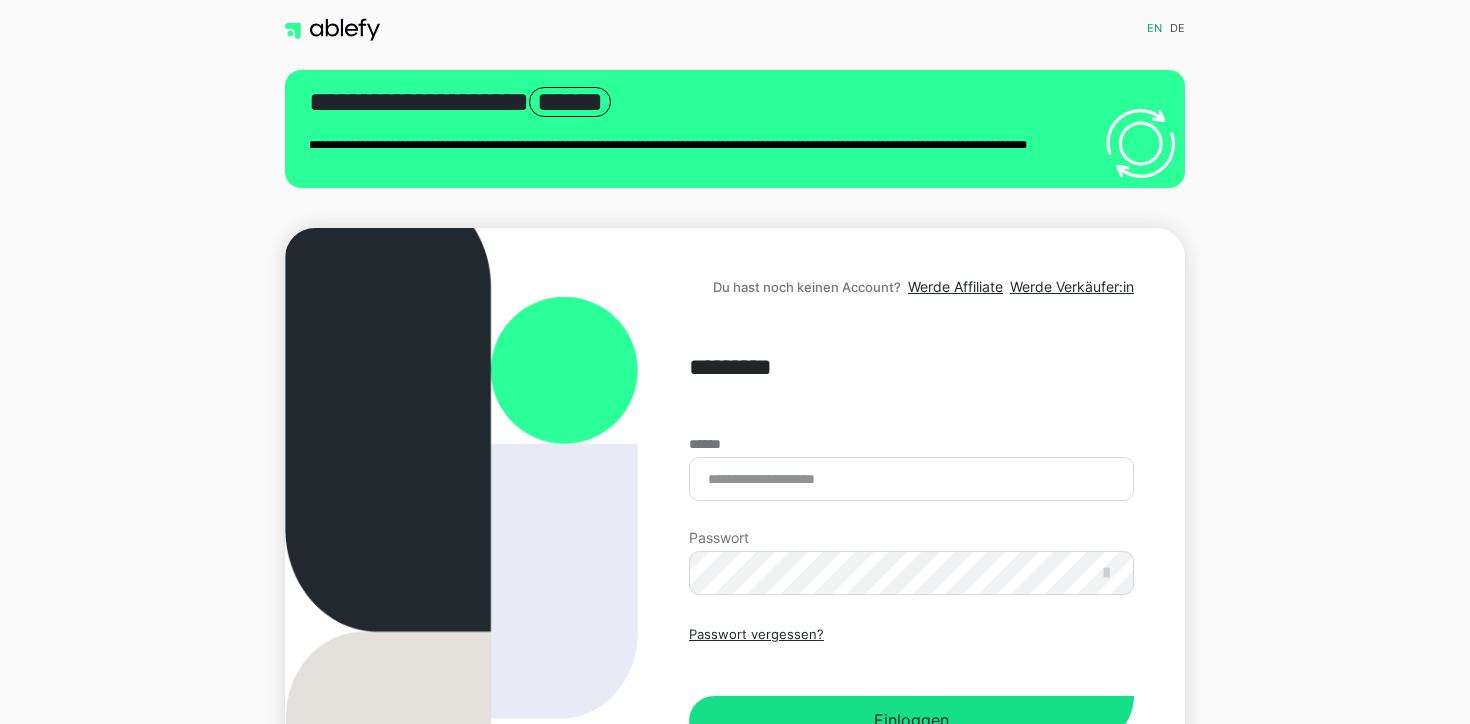 scroll, scrollTop: 0, scrollLeft: 0, axis: both 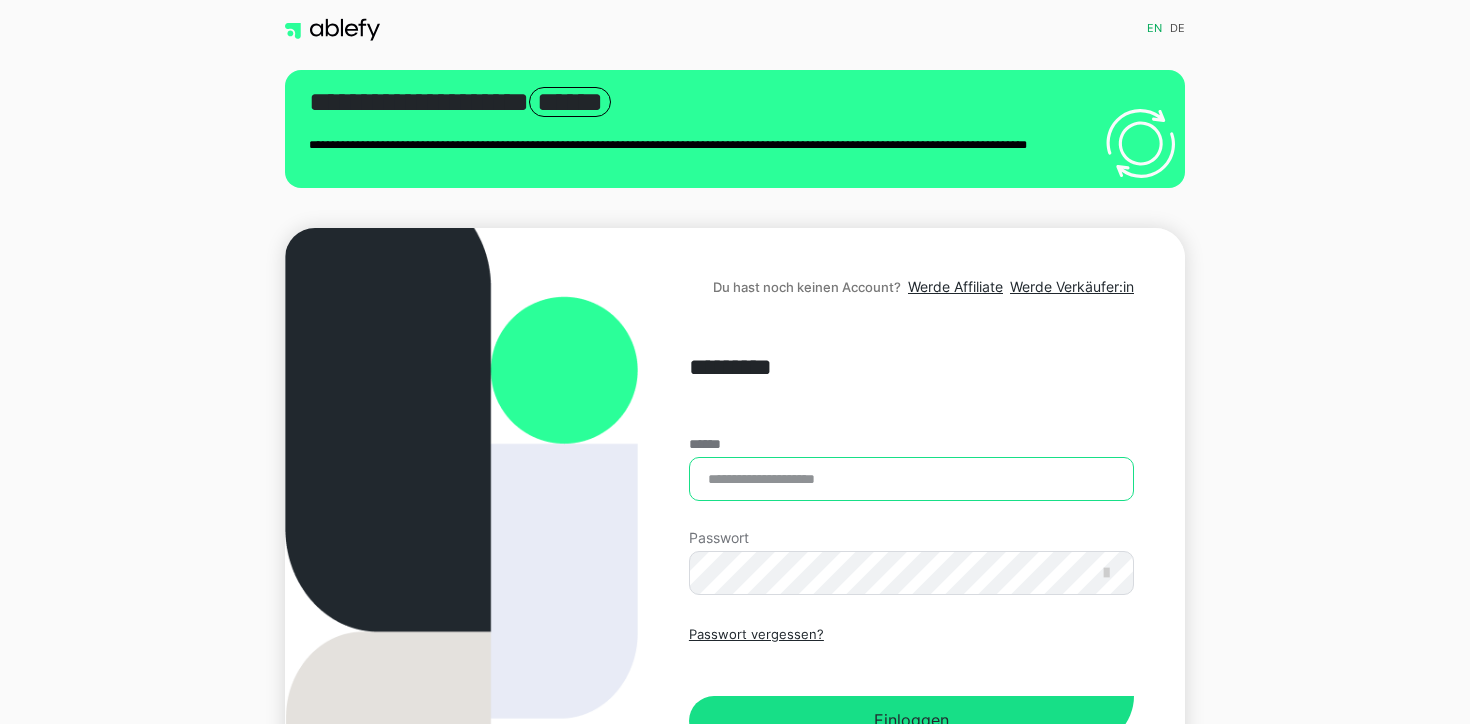 click on "******" at bounding box center (911, 479) 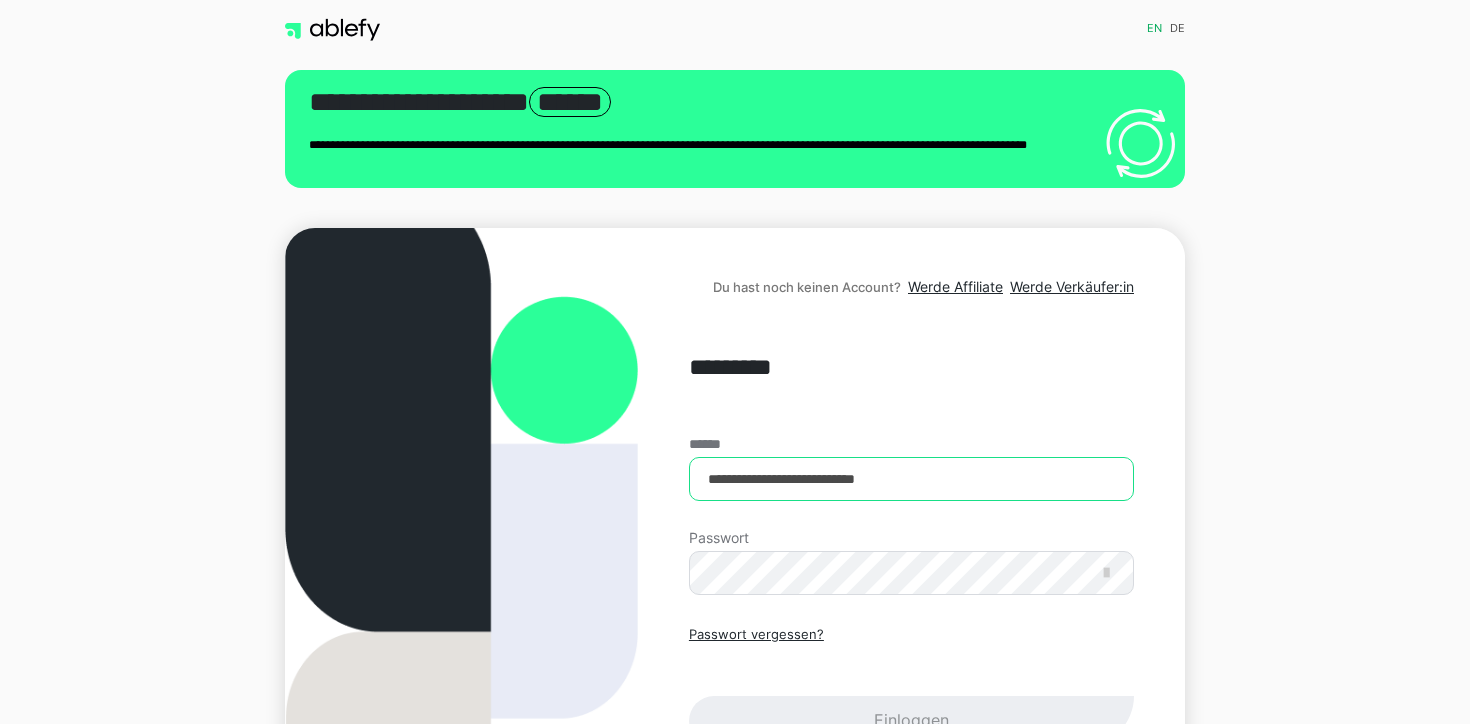 type on "**********" 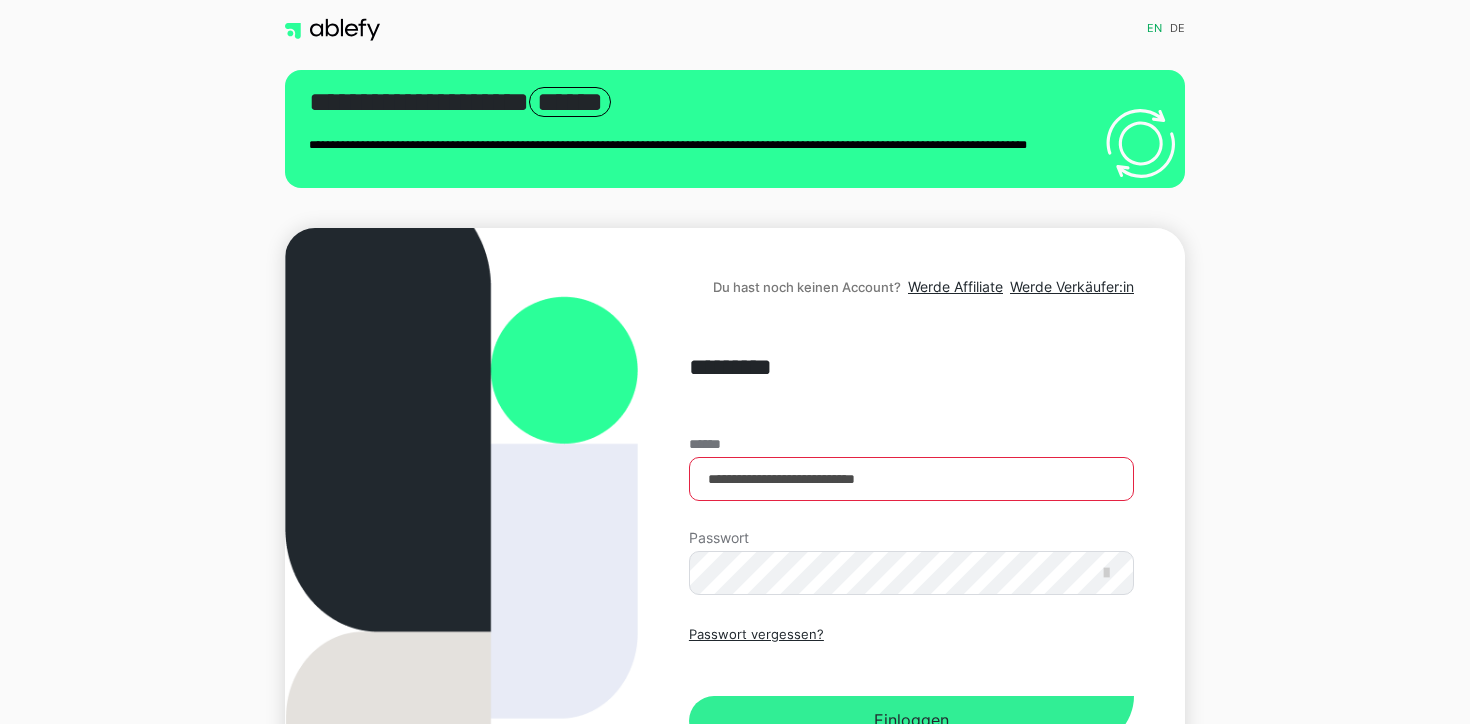 click on "Einloggen" at bounding box center (911, 721) 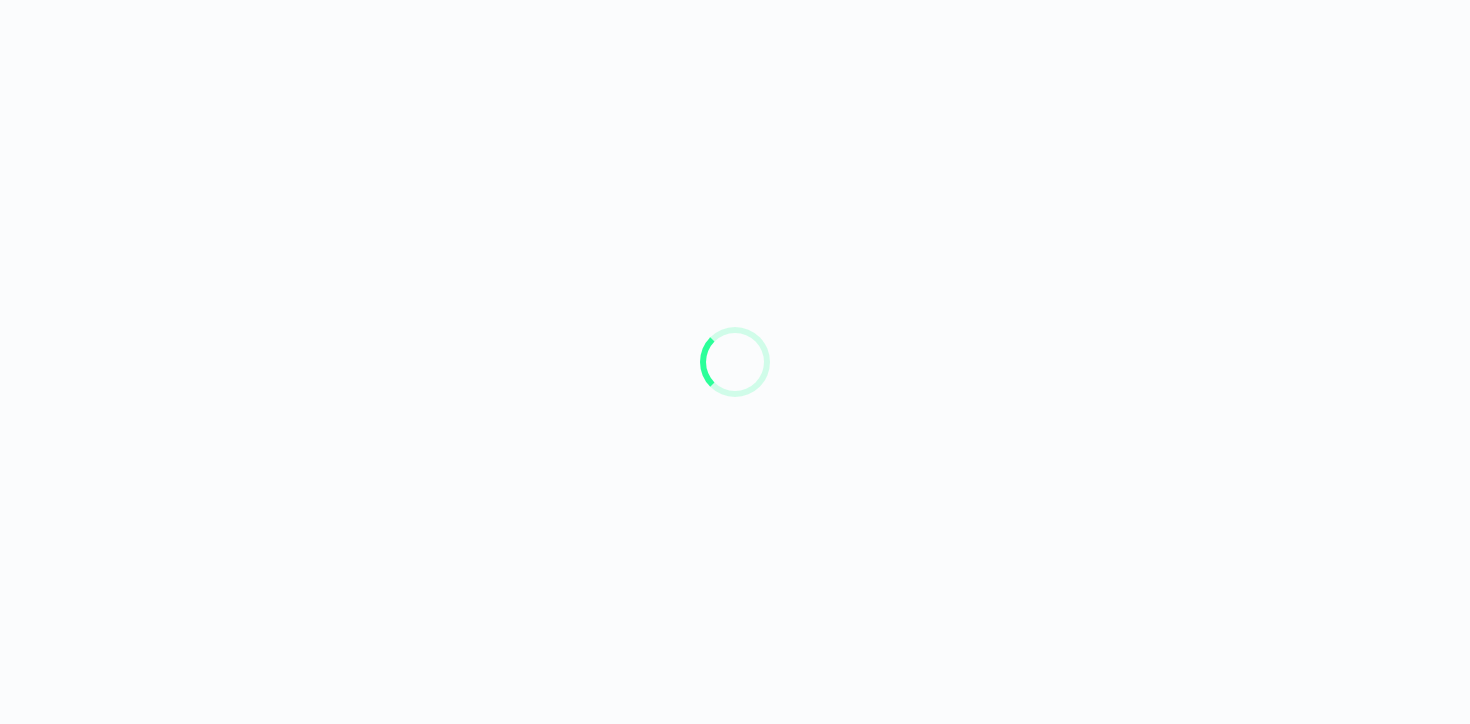 scroll, scrollTop: 0, scrollLeft: 0, axis: both 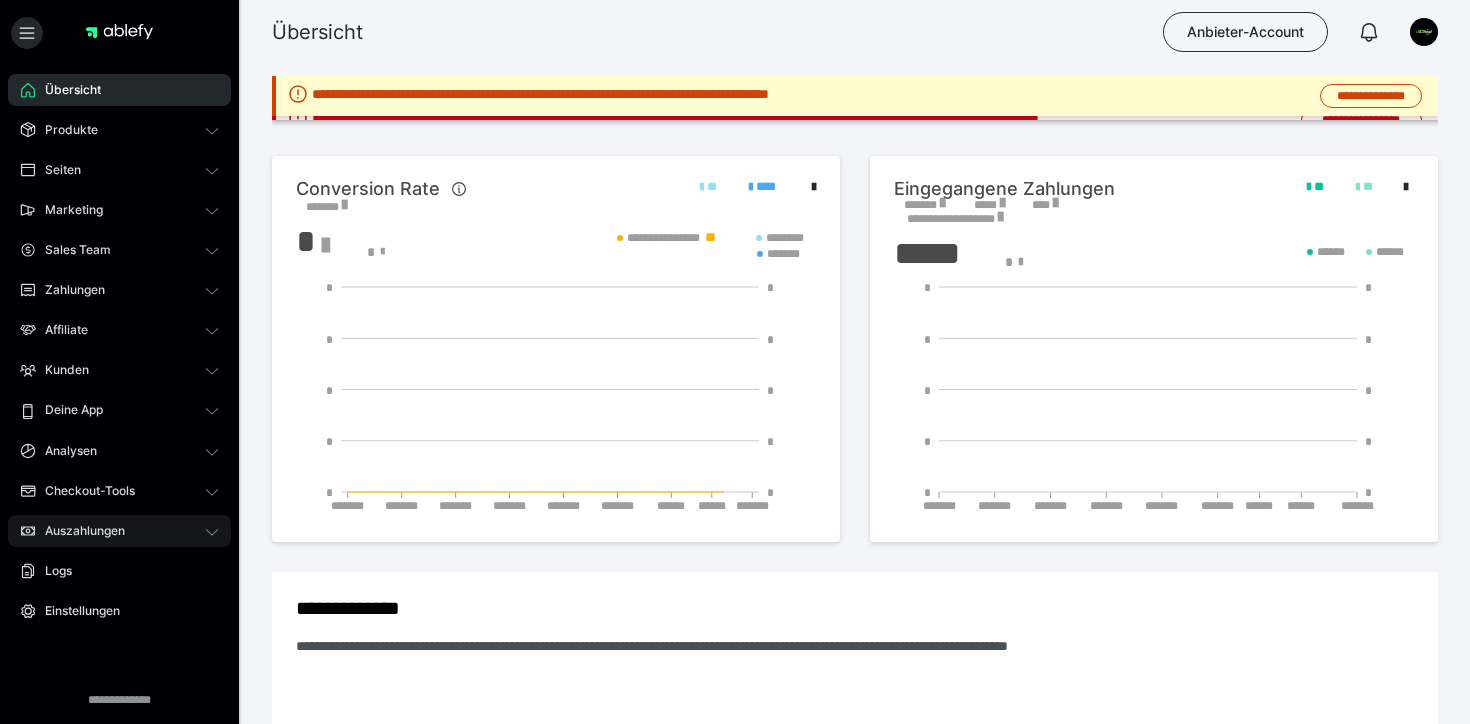 click on "Auszahlungen" at bounding box center (78, 531) 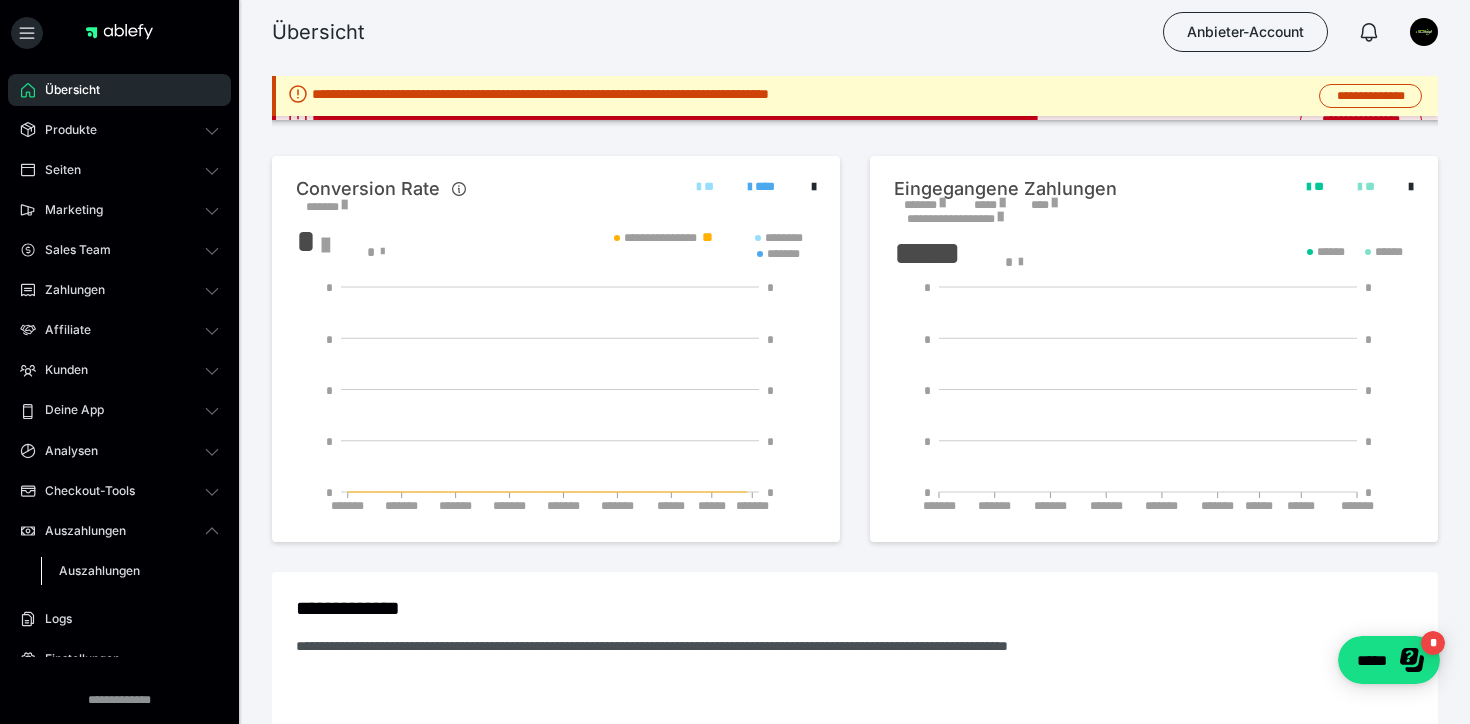 scroll, scrollTop: 0, scrollLeft: 0, axis: both 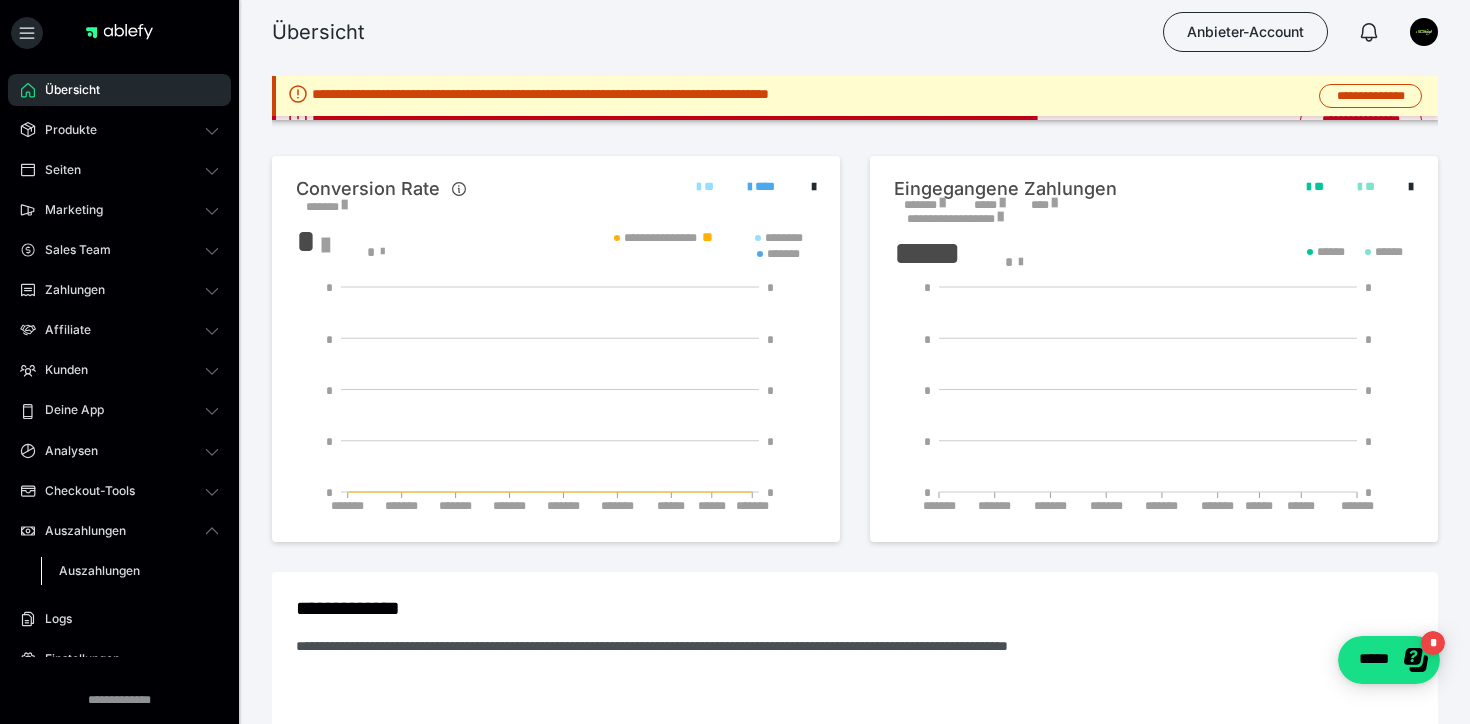 click on "Auszahlungen" at bounding box center [99, 570] 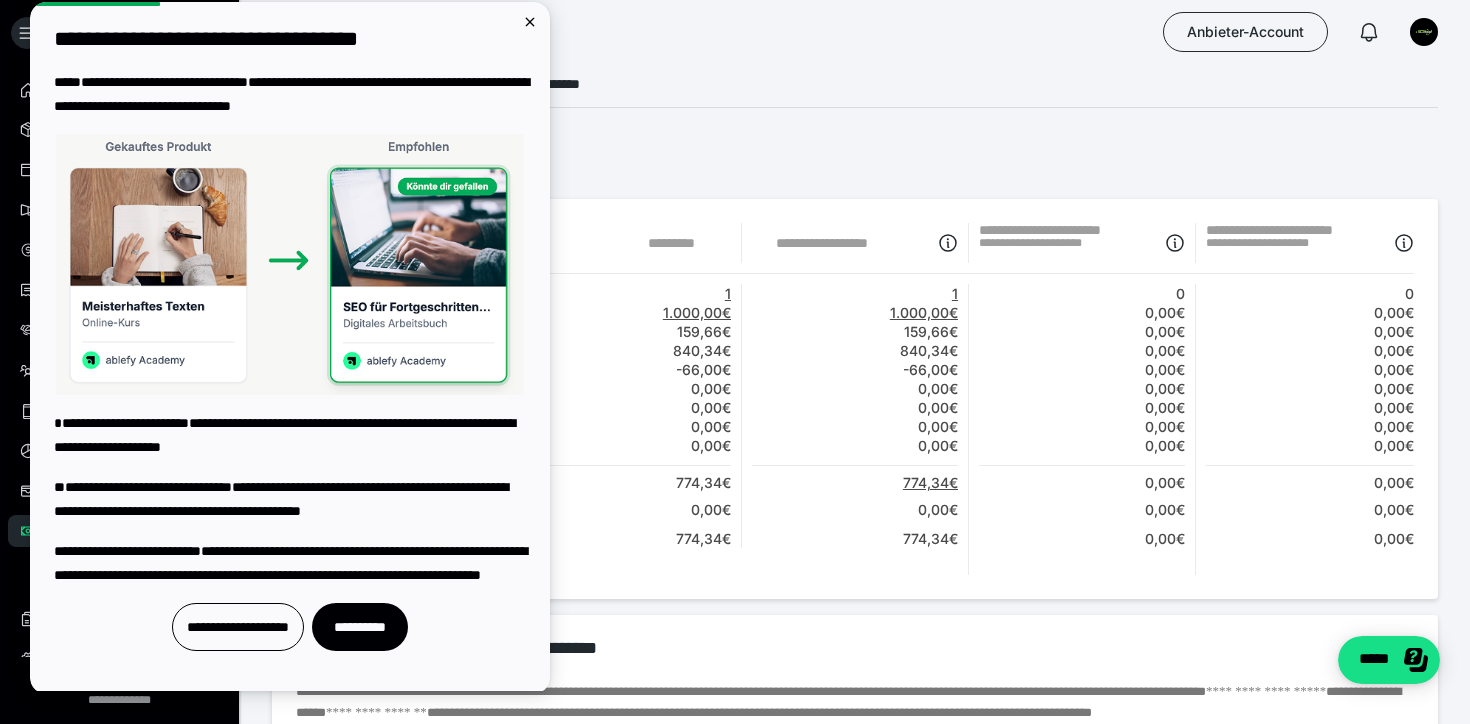 scroll, scrollTop: 0, scrollLeft: 0, axis: both 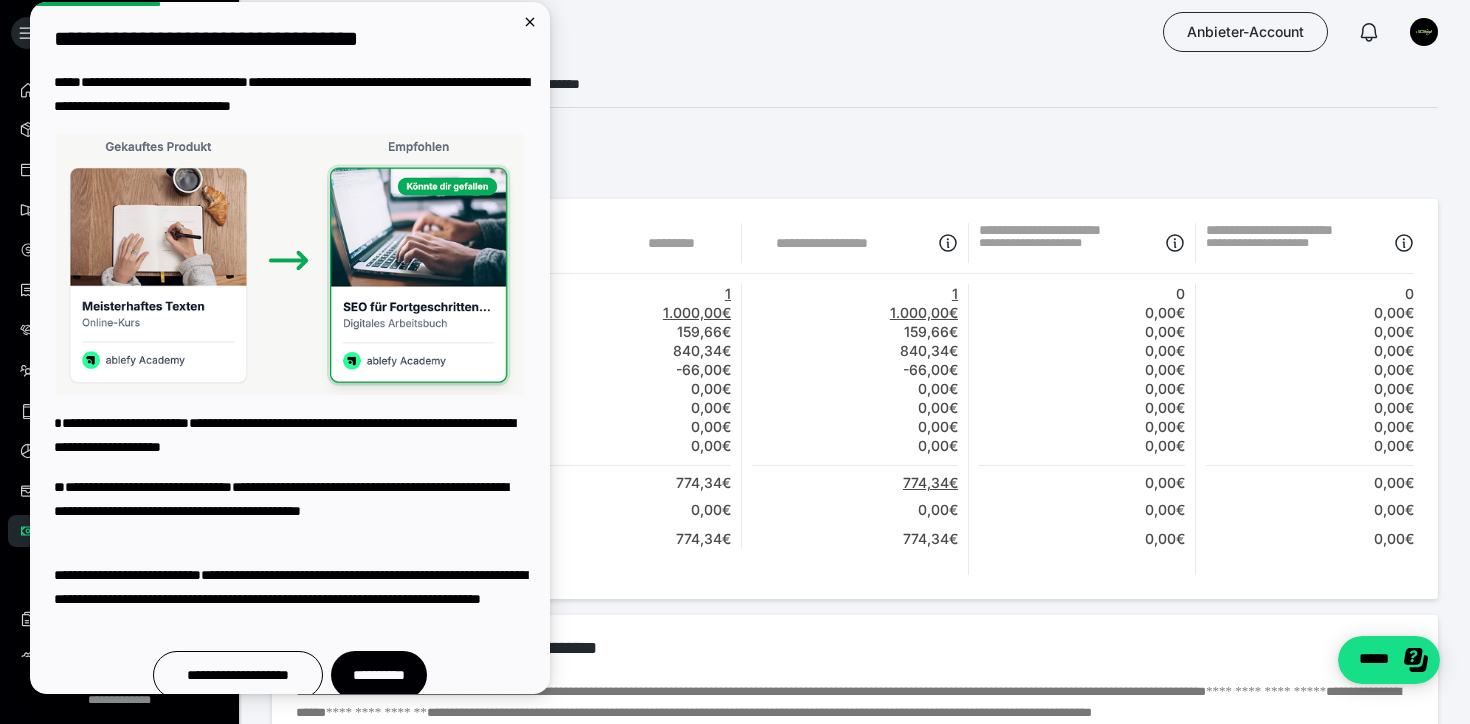 click on "**********" at bounding box center (855, 677) 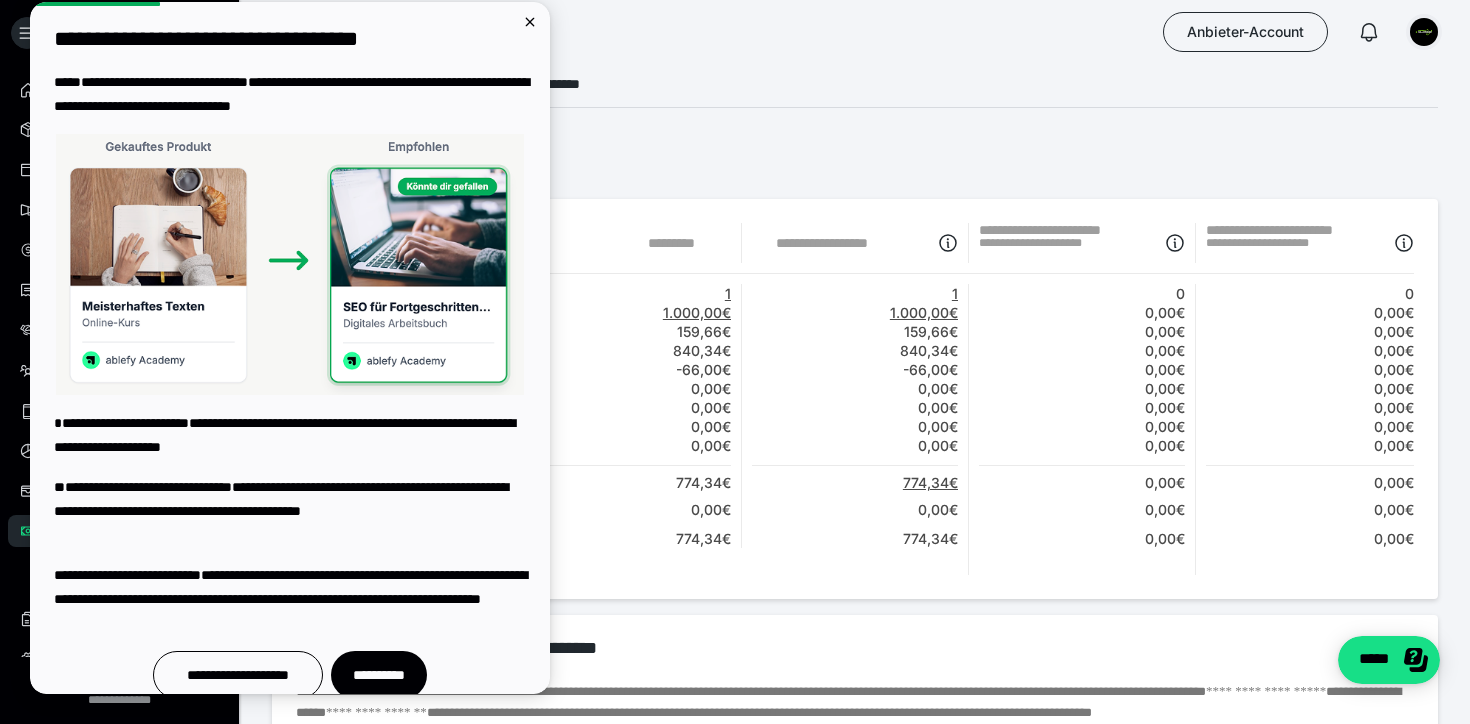 click at bounding box center [1424, 32] 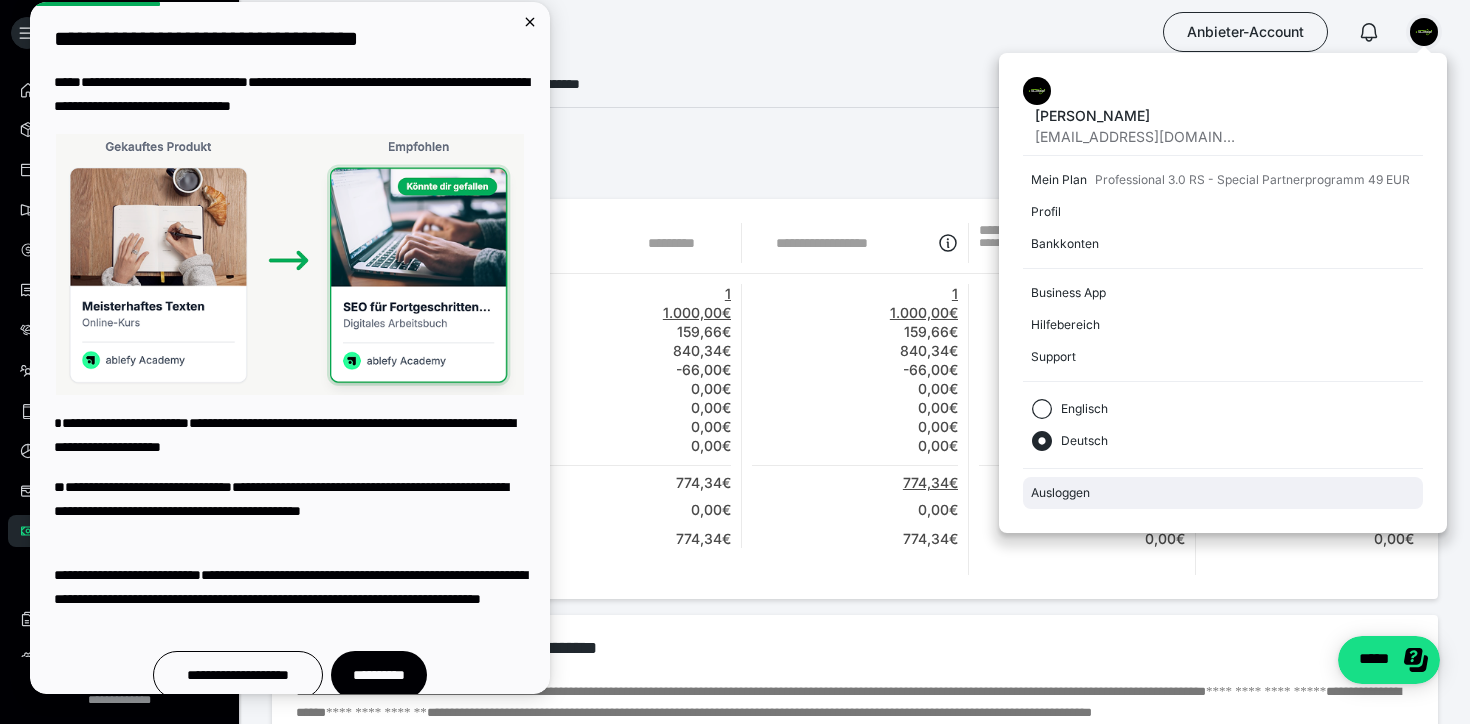 click on "Ausloggen" at bounding box center [1223, 493] 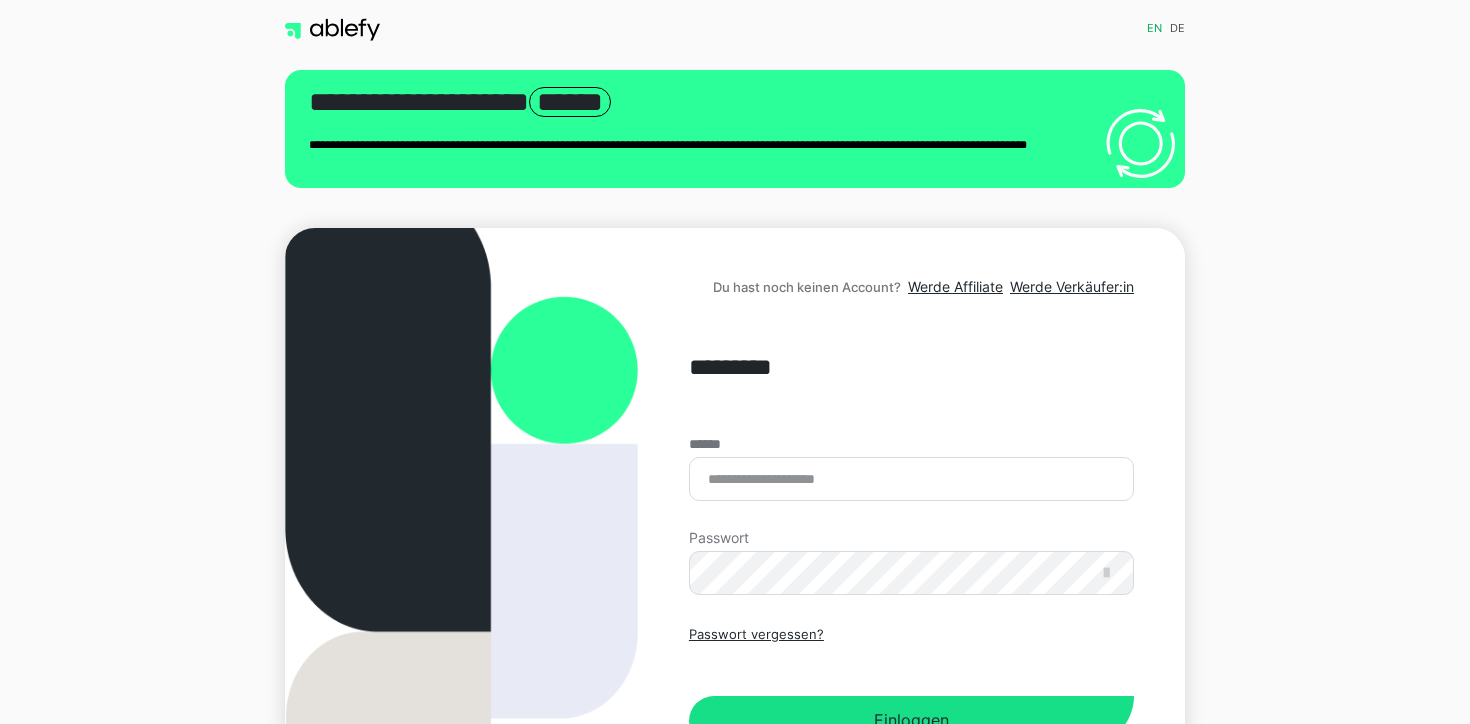 scroll, scrollTop: 0, scrollLeft: 0, axis: both 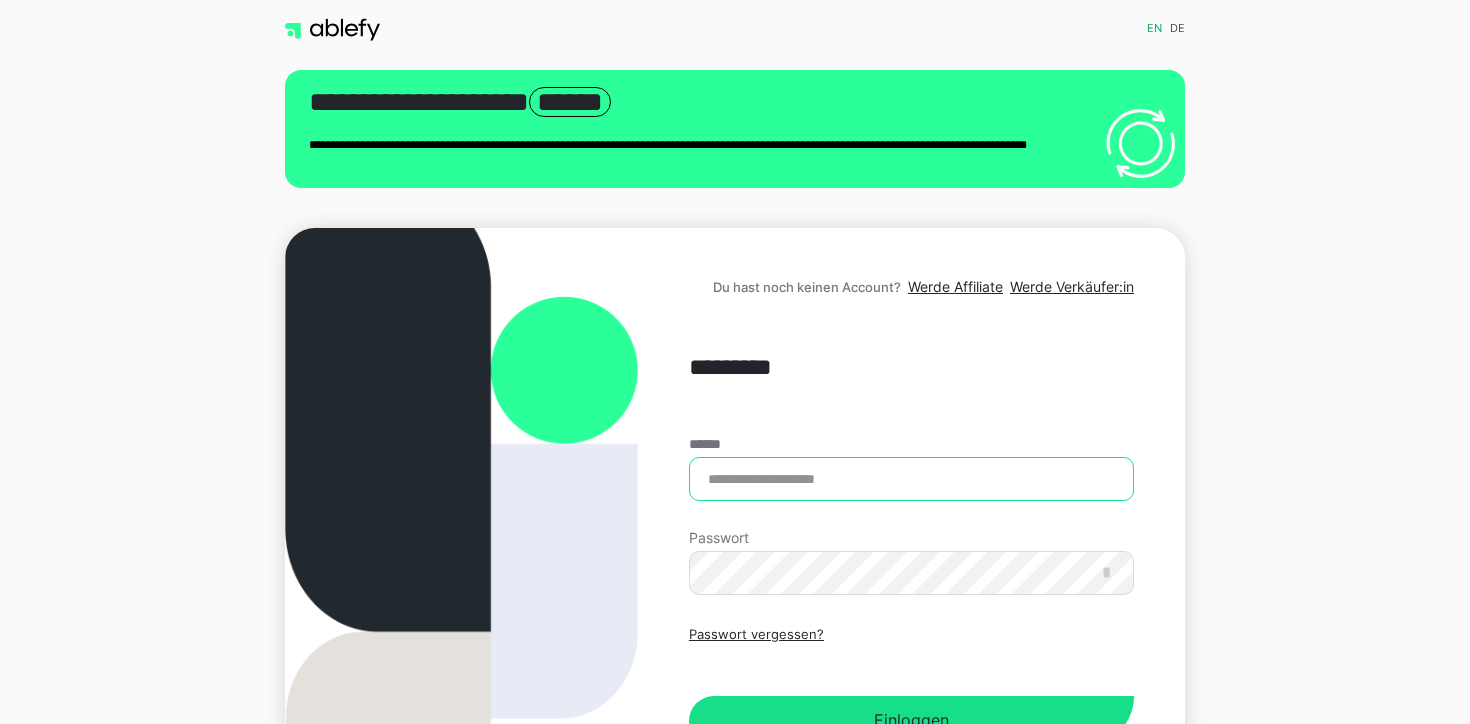 click on "******" at bounding box center (911, 479) 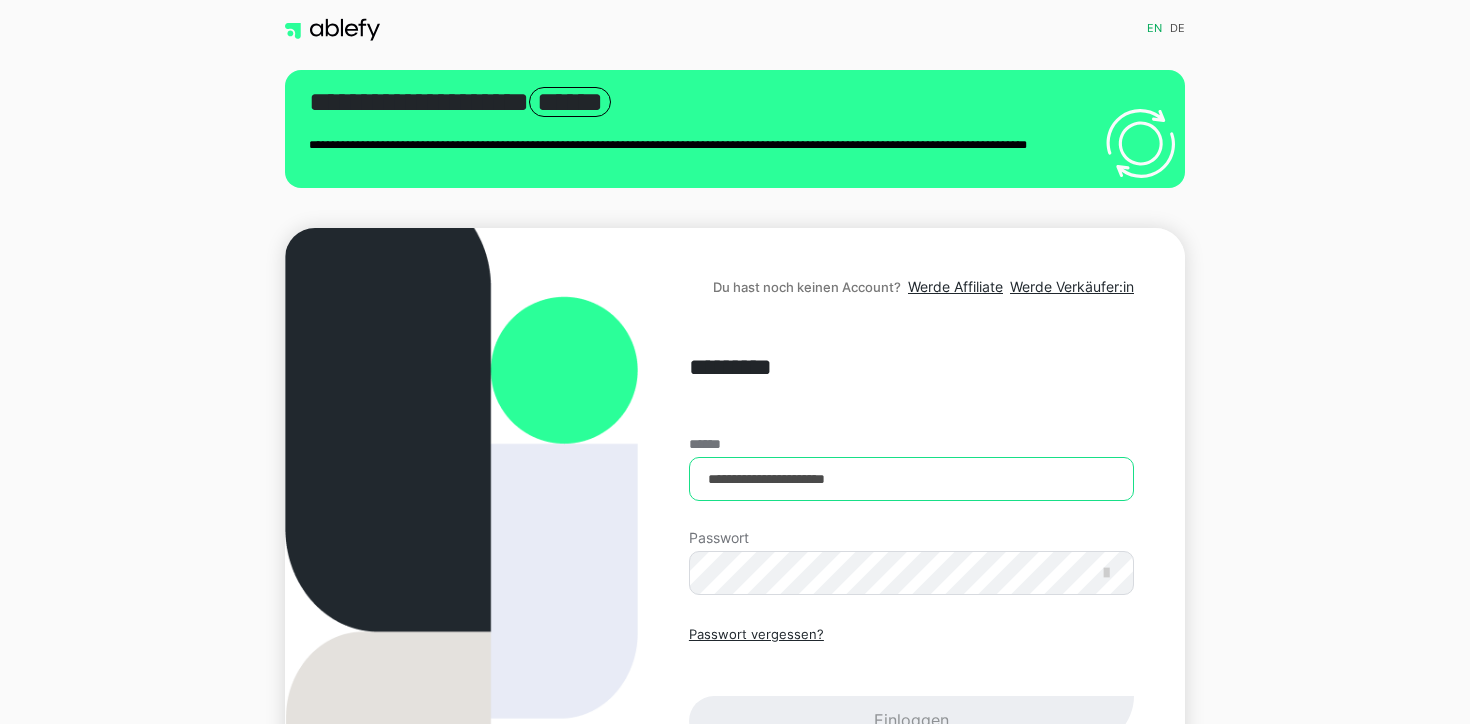 type on "**********" 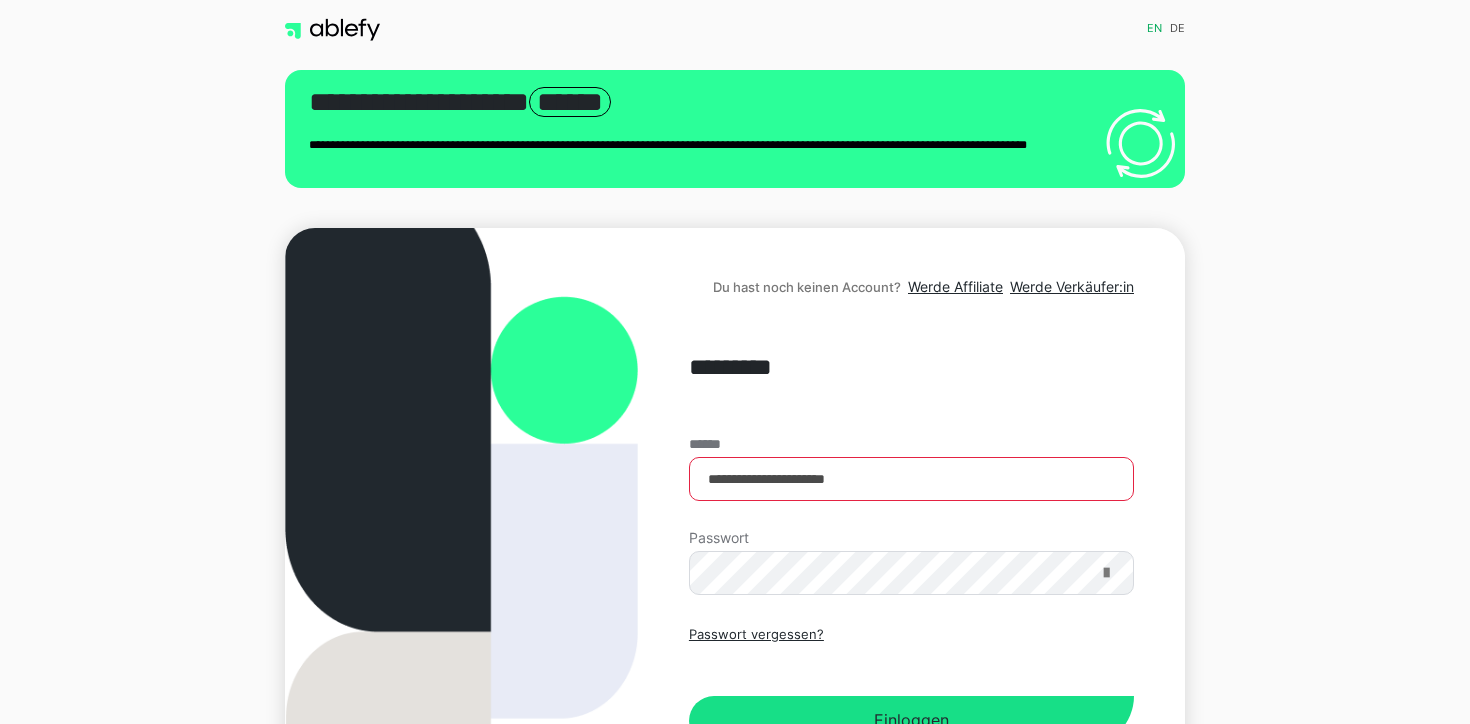 click at bounding box center [1106, 573] 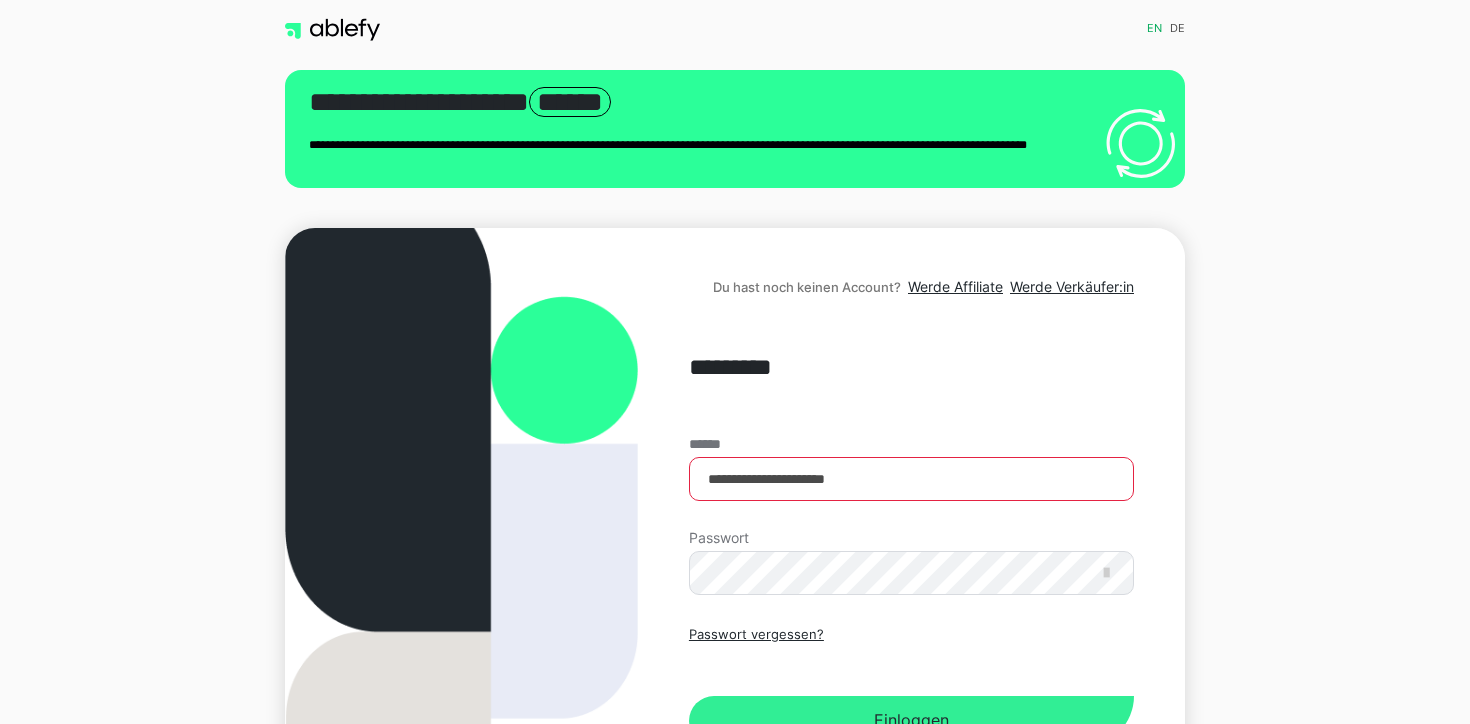 click on "Einloggen" at bounding box center [911, 721] 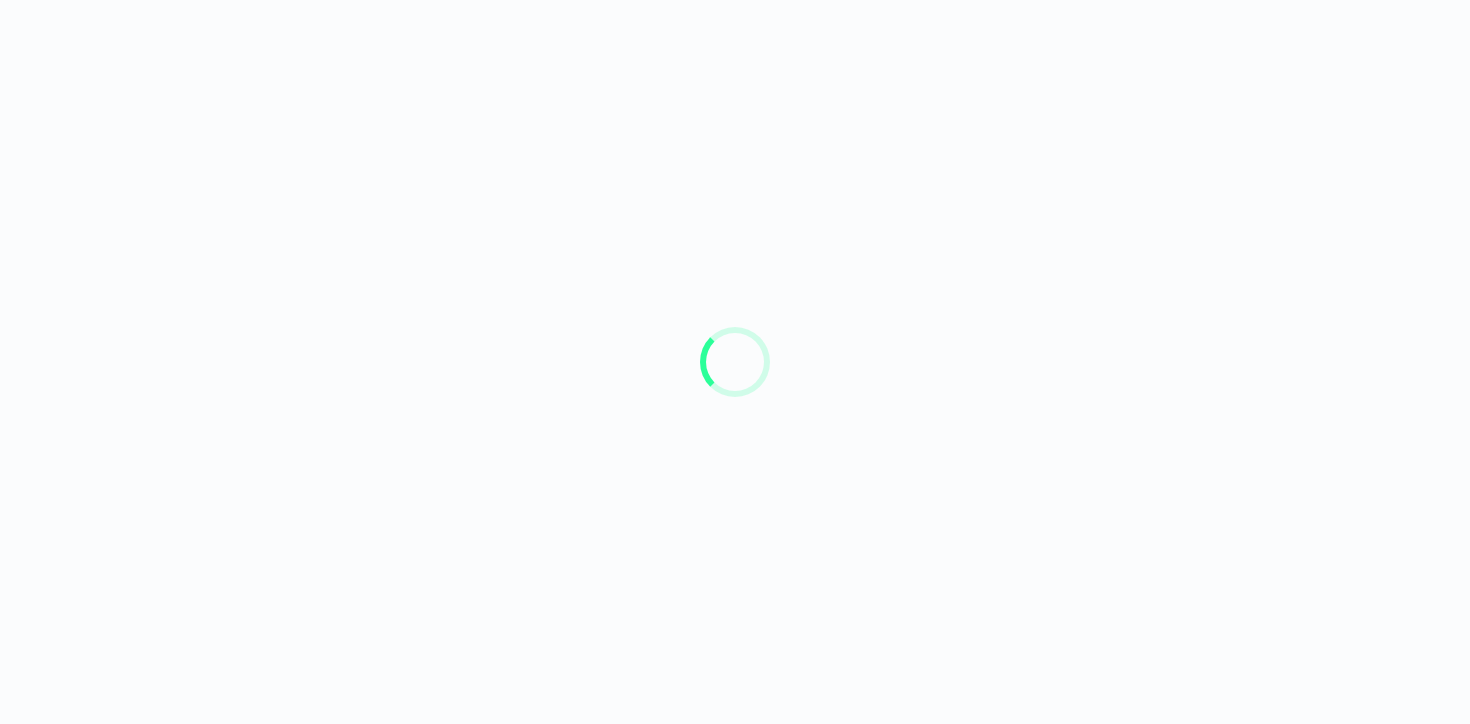 scroll, scrollTop: 0, scrollLeft: 0, axis: both 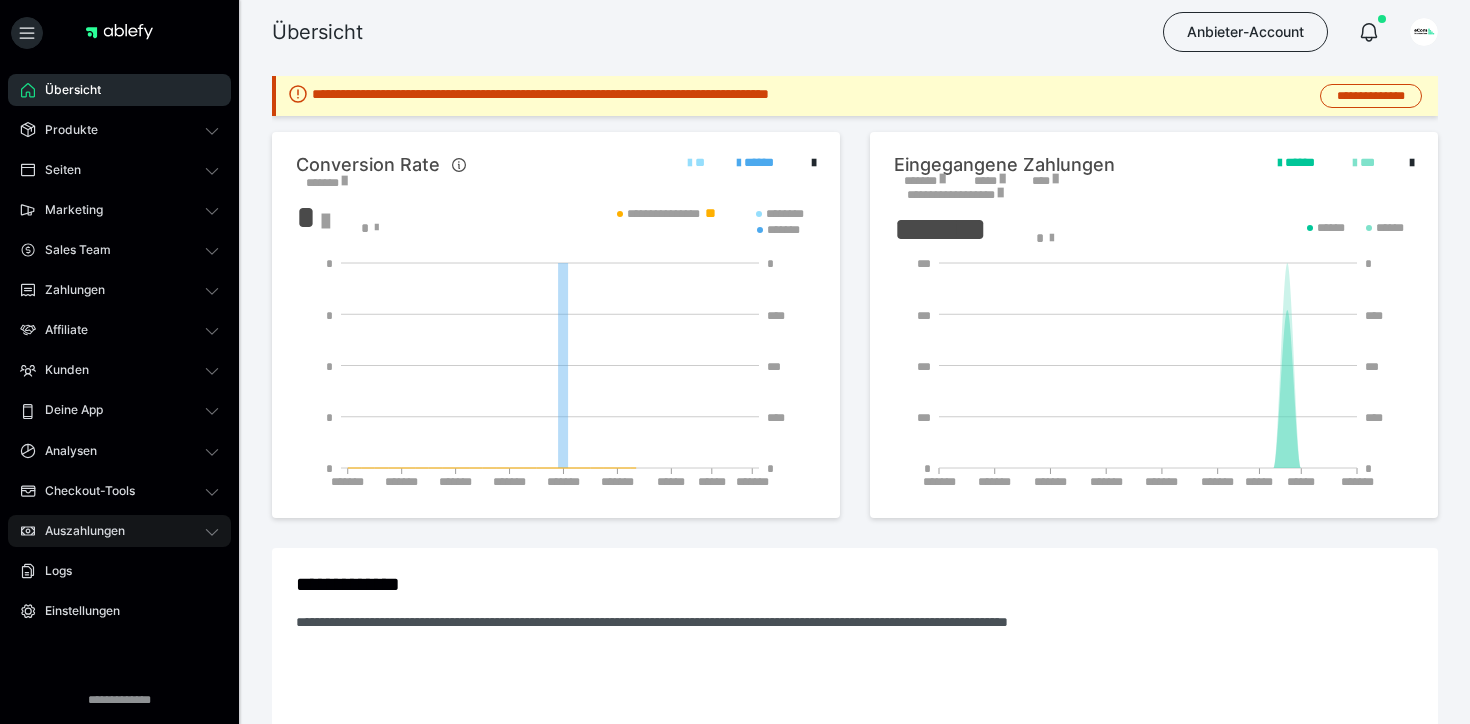 click on "Auszahlungen" at bounding box center [78, 531] 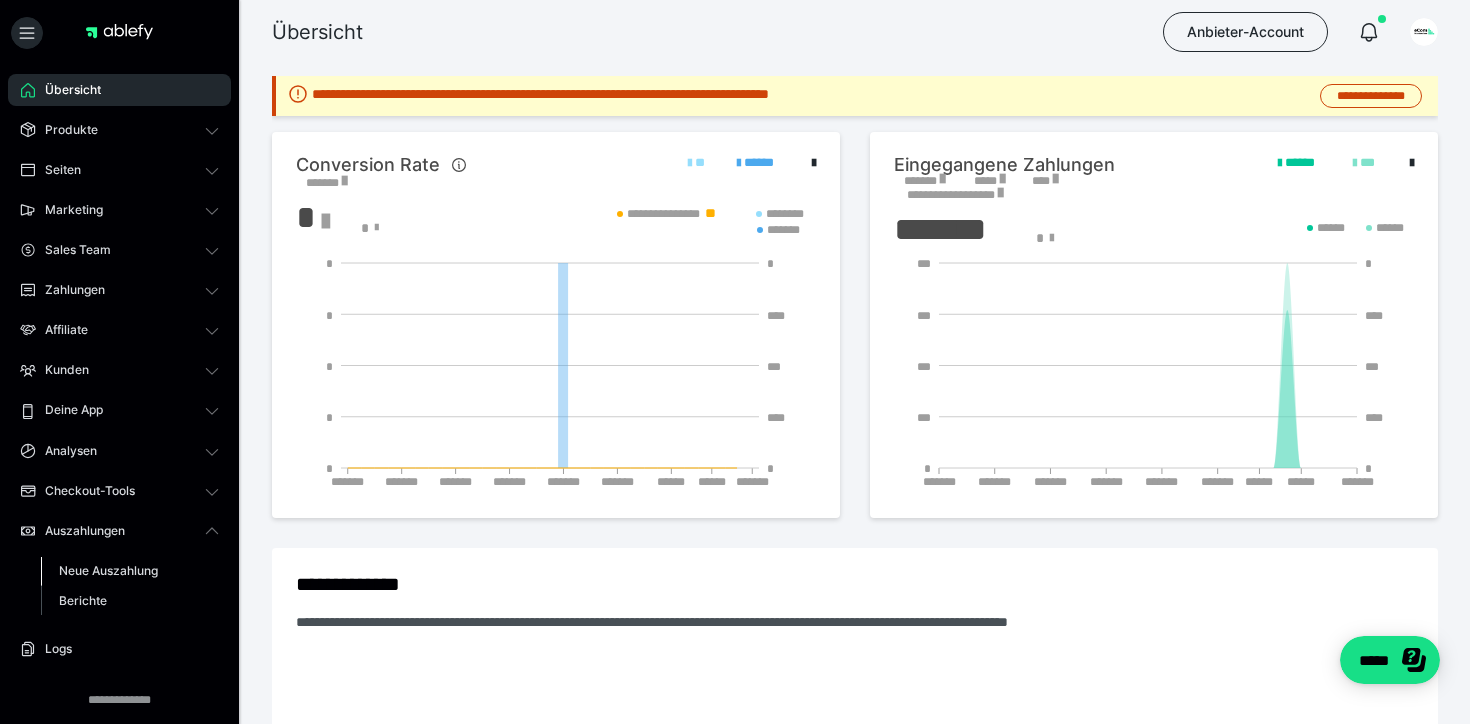 click on "Neue Auszahlung" at bounding box center (108, 570) 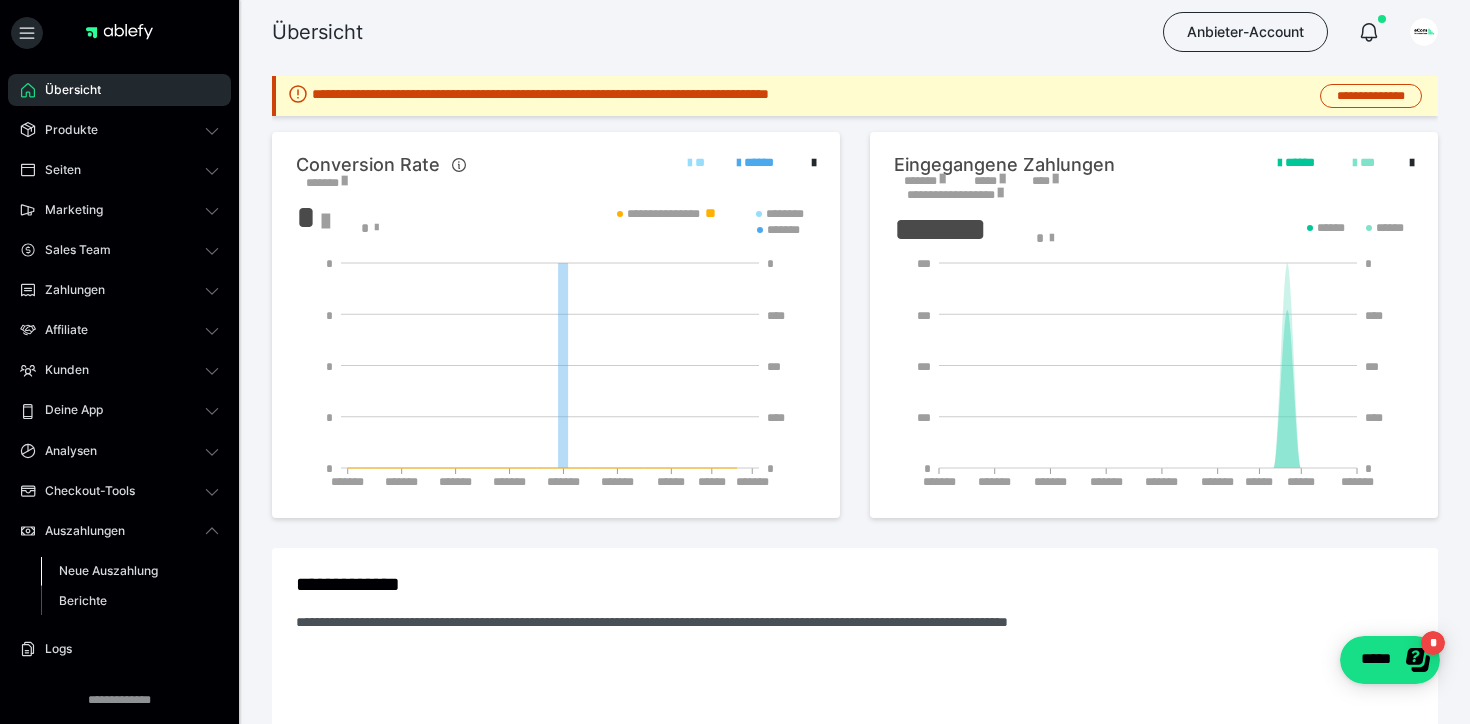 scroll, scrollTop: 0, scrollLeft: 0, axis: both 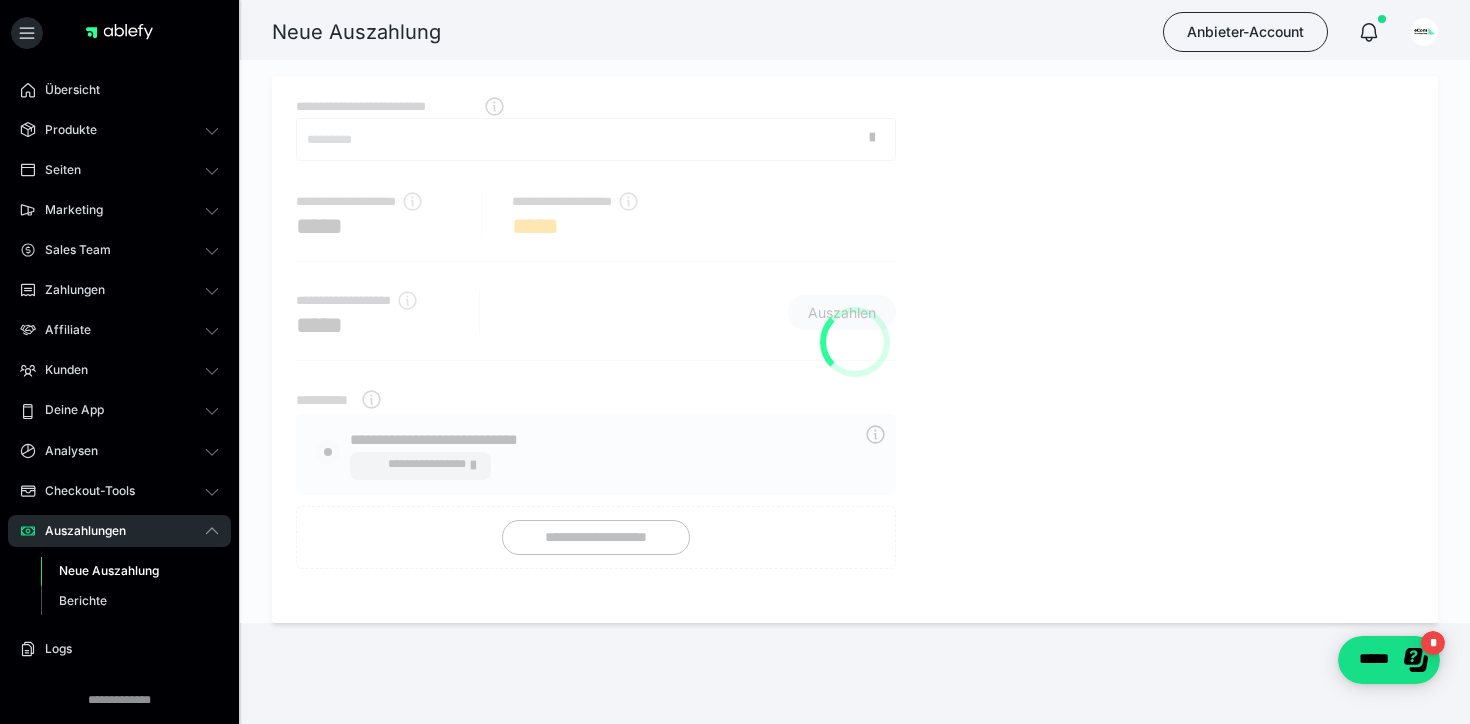 radio on "****" 